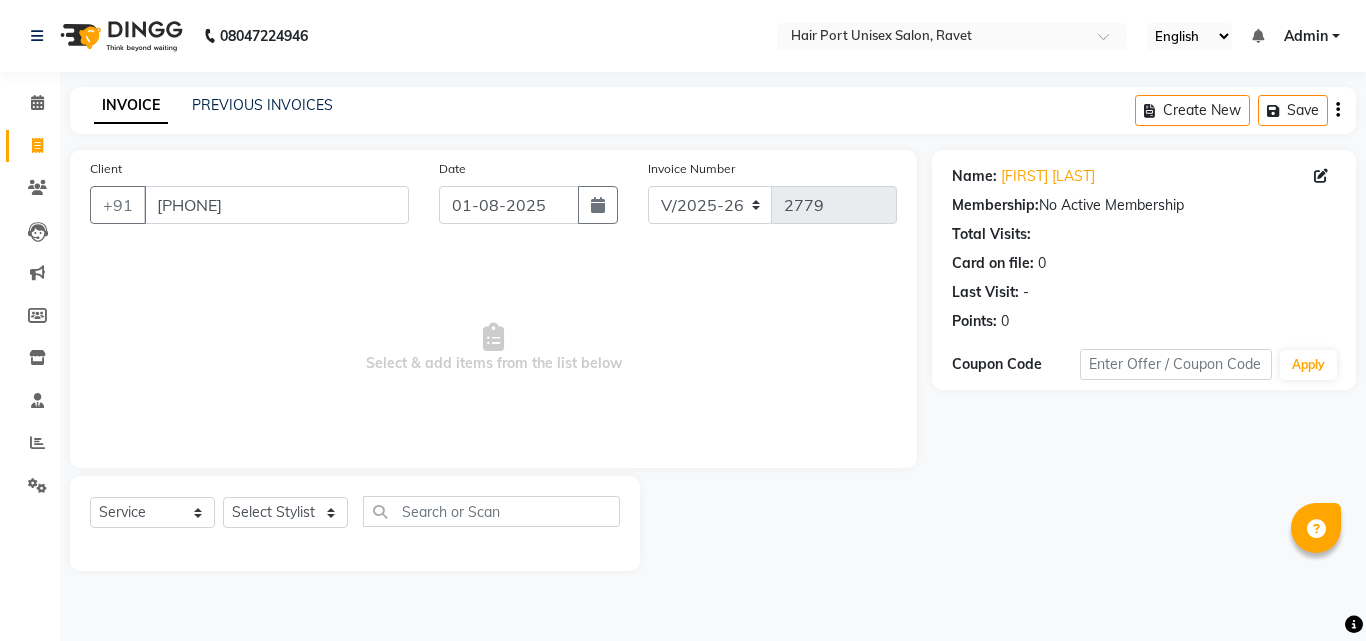 select on "7015" 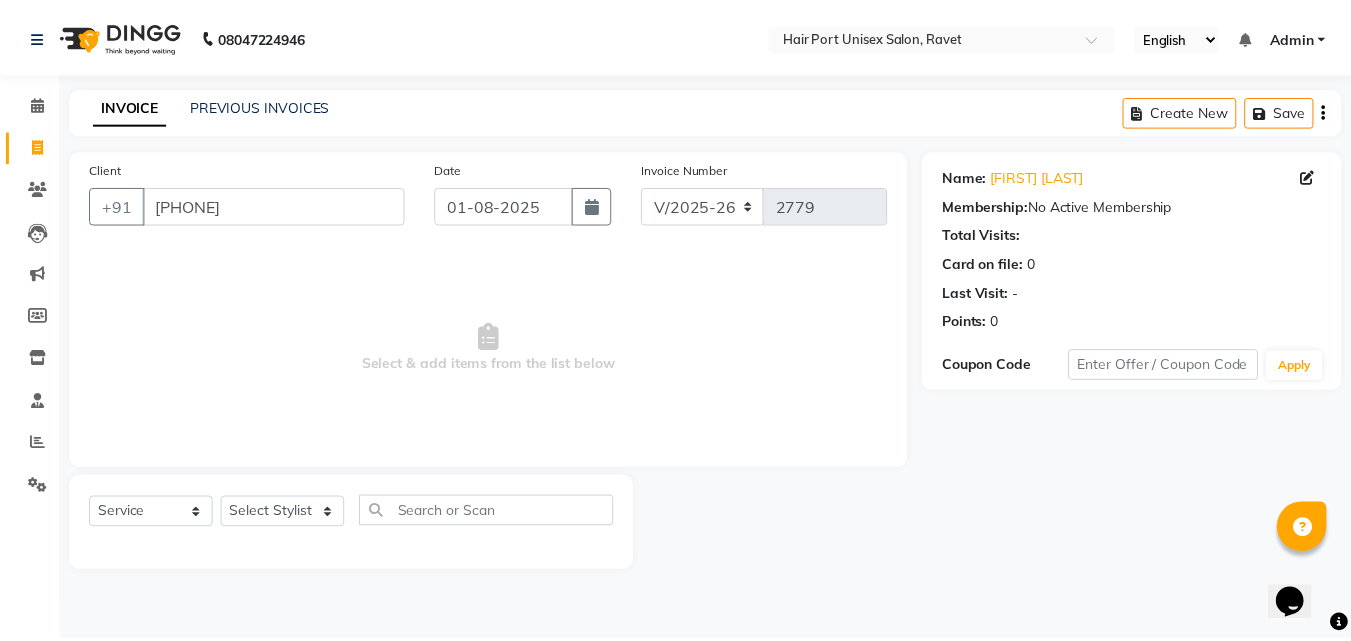 scroll, scrollTop: 0, scrollLeft: 0, axis: both 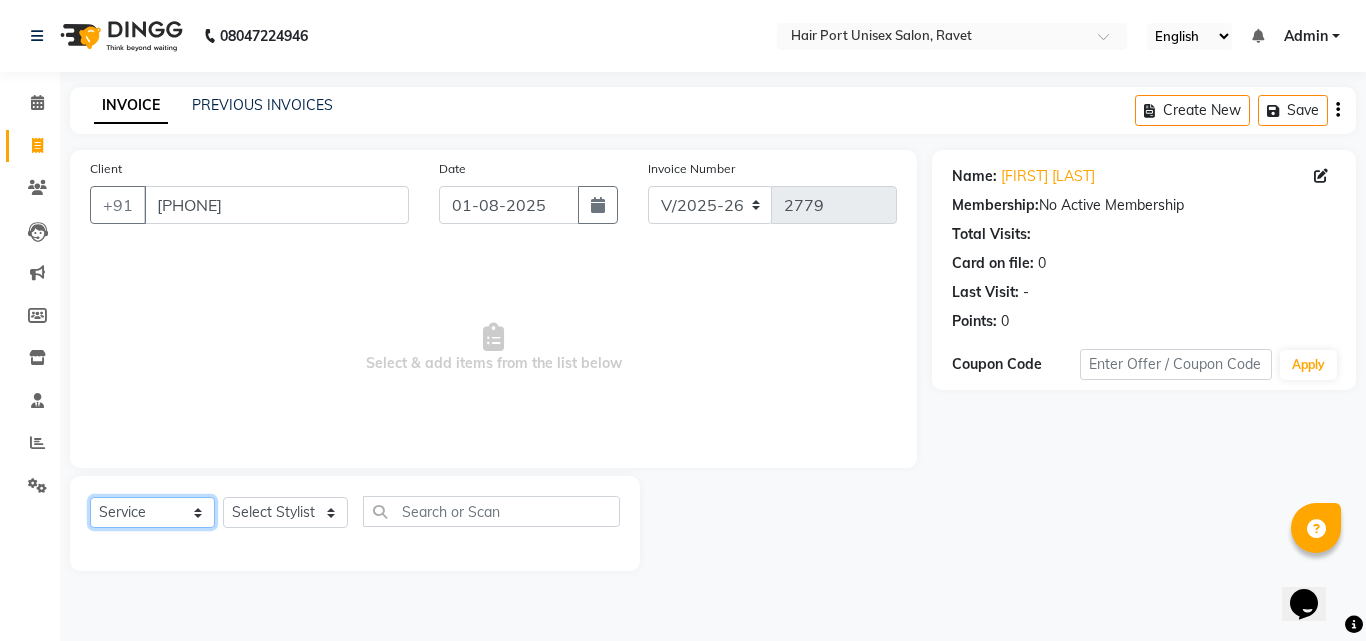 click on "Select  Service  Product  Membership  Package Voucher Prepaid Gift Card" 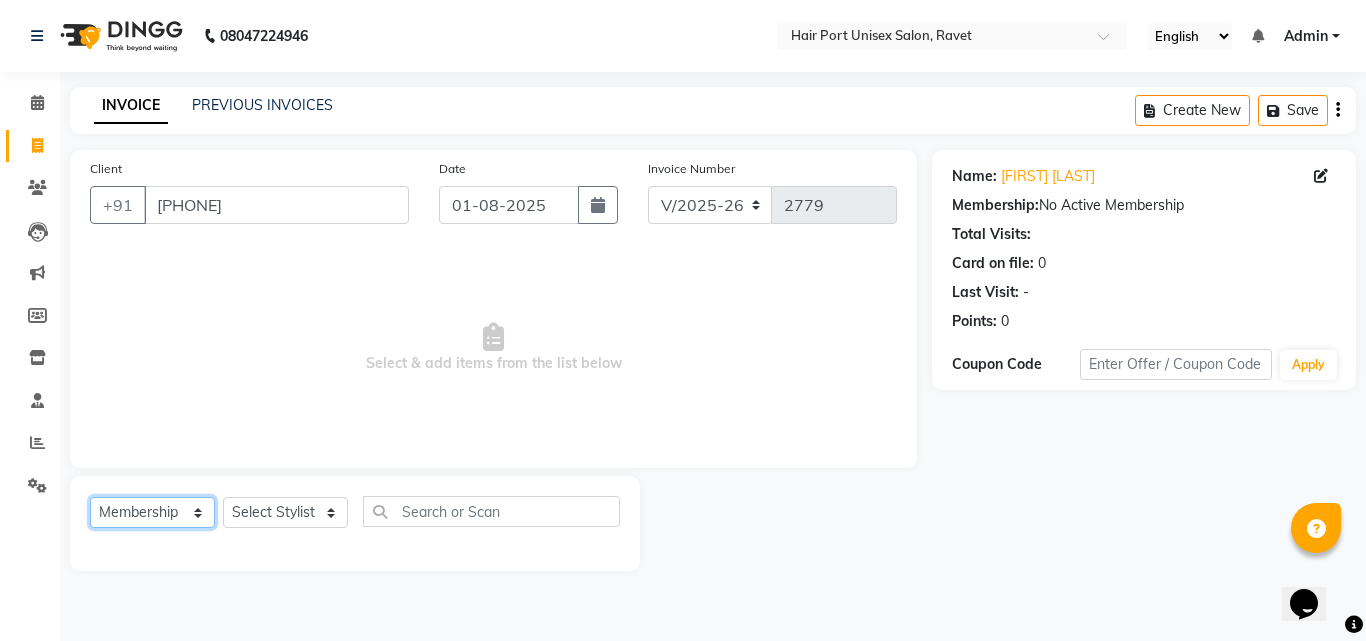 click on "Select  Service  Product  Membership  Package Voucher Prepaid Gift Card" 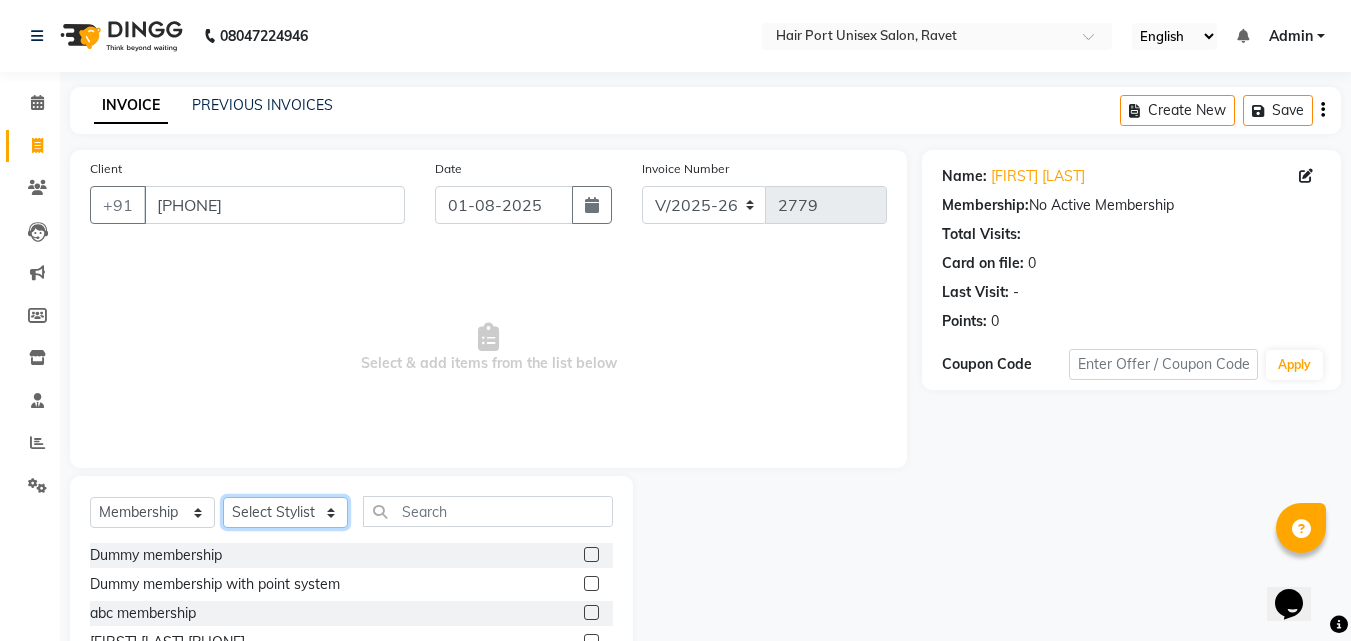 click on "Select Stylist [FIRST] [LAST]  [FIRST] [FIRST] [FIRST] [FIRST] [LAST] [LAST] [FIRST] [LAST]" 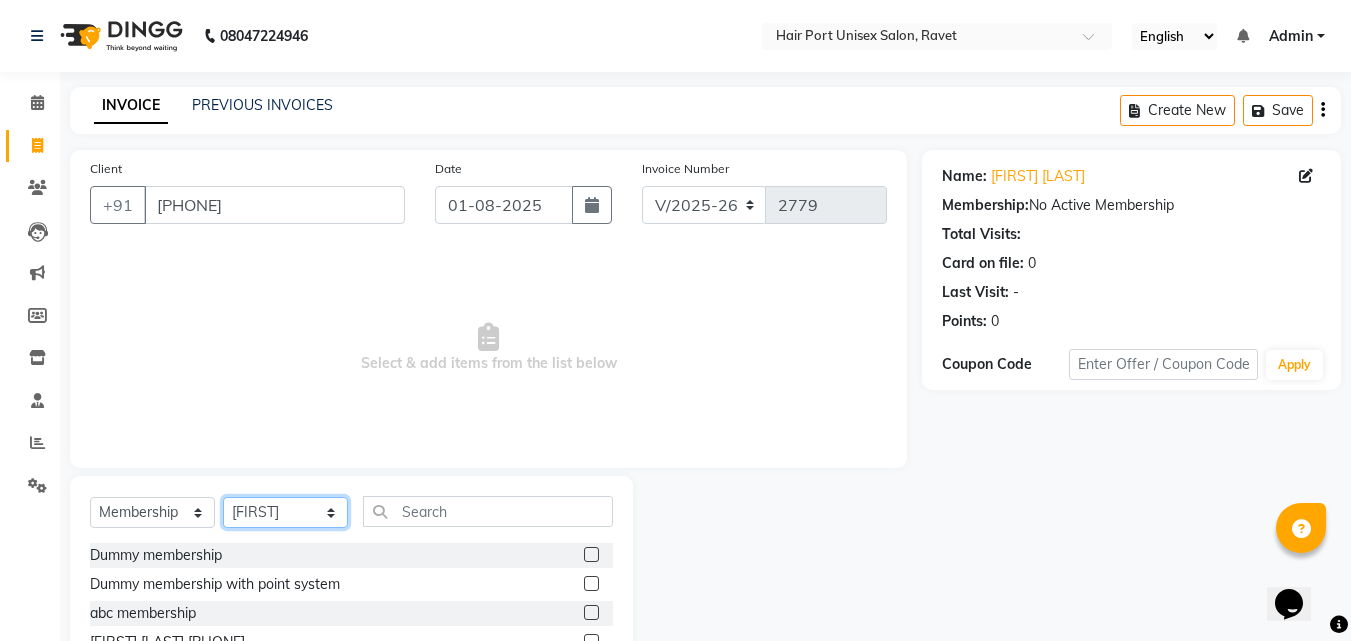 click on "Select Stylist [FIRST] [LAST]  [FIRST] [FIRST] [FIRST] [FIRST] [LAST] [LAST] [FIRST] [LAST]" 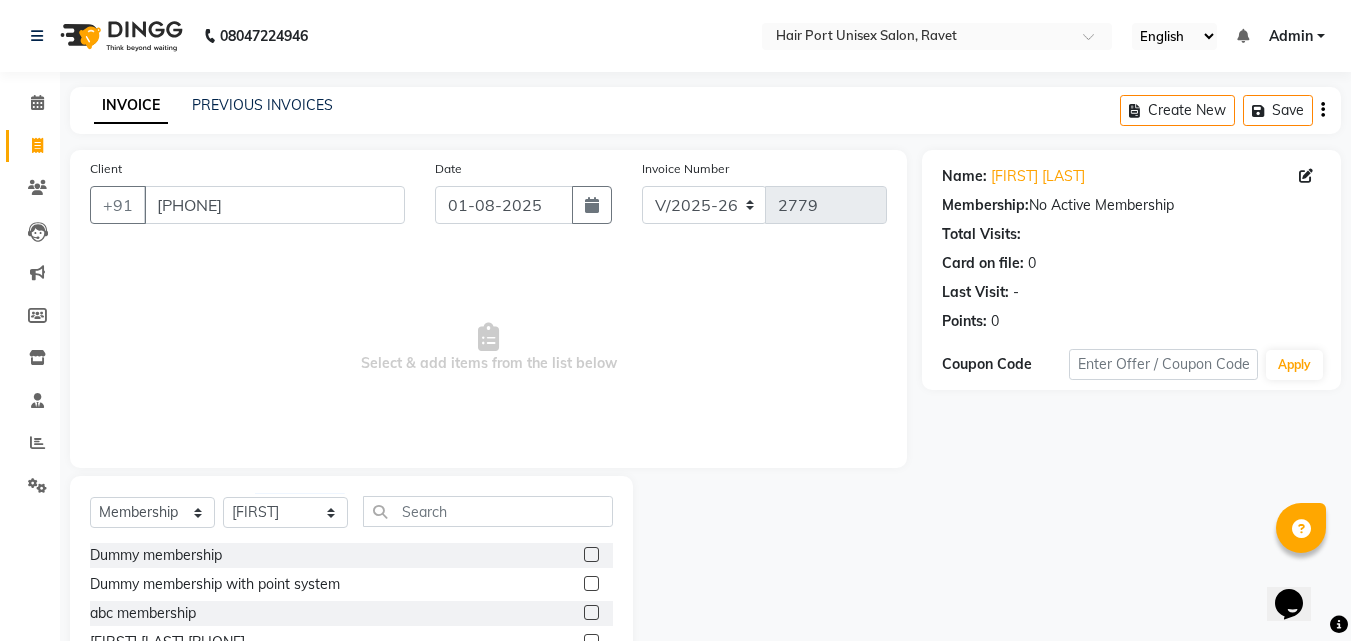 click 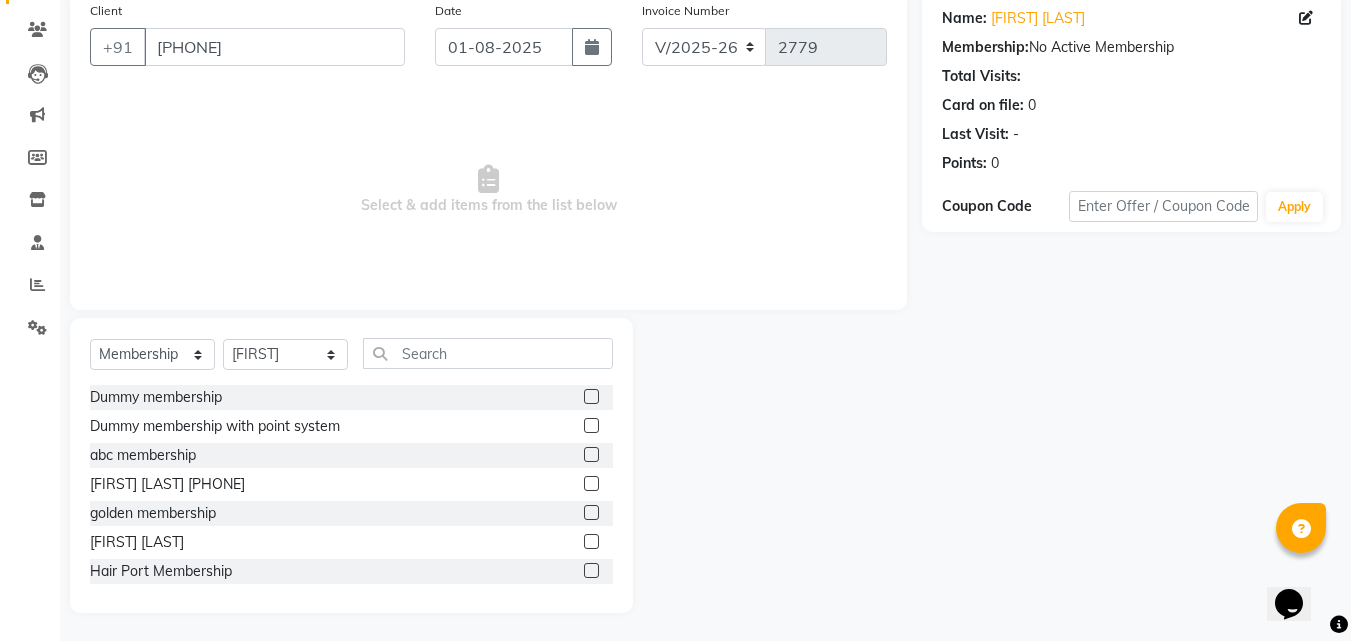 scroll, scrollTop: 160, scrollLeft: 0, axis: vertical 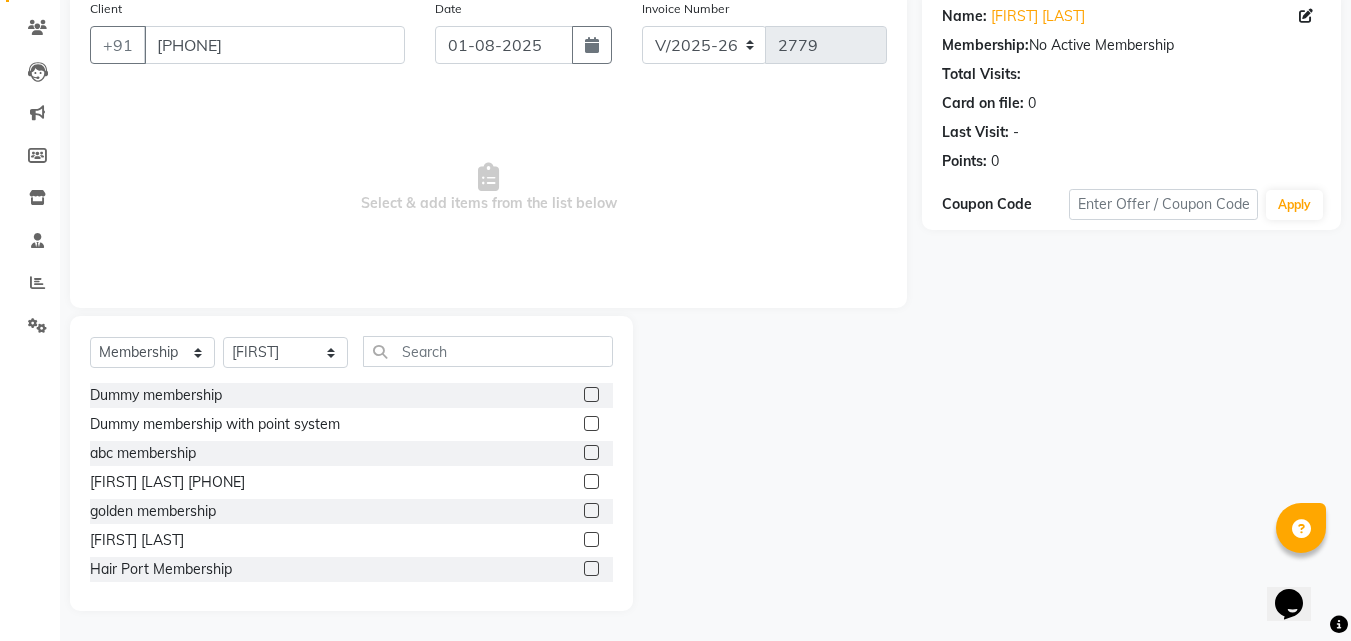 click 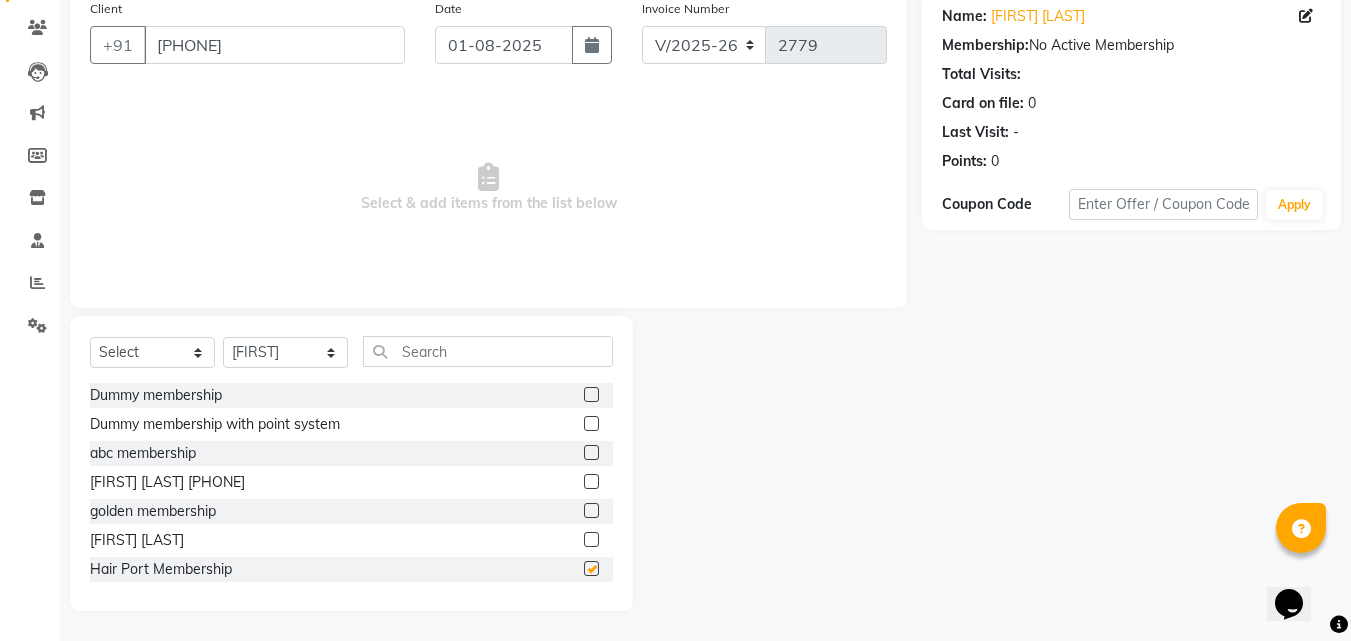 scroll, scrollTop: 96, scrollLeft: 0, axis: vertical 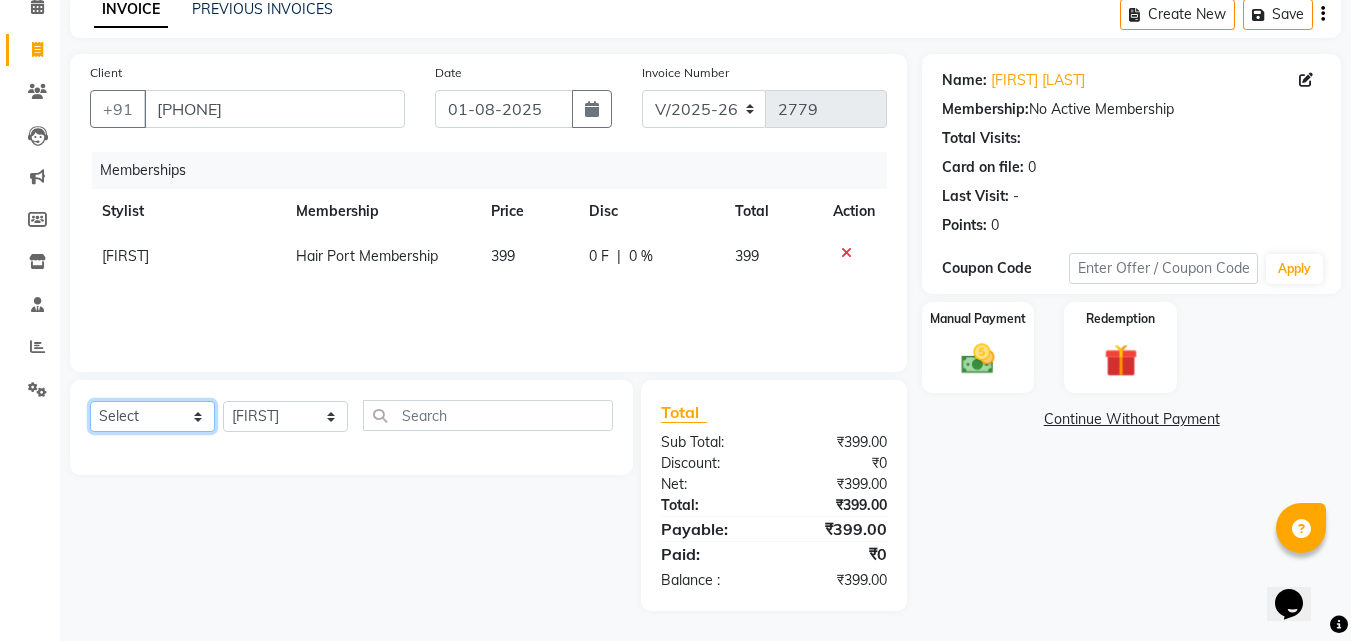click on "Select  Service  Product  Package Voucher Prepaid Gift Card" 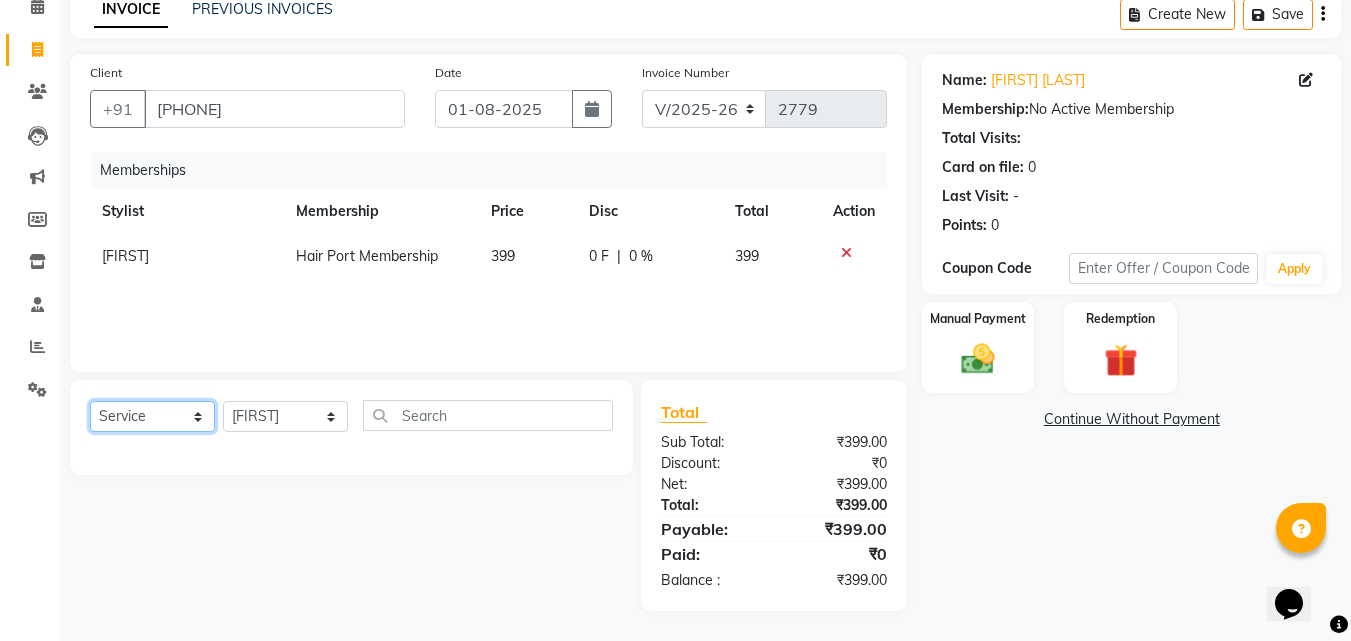 click on "Select  Service  Product  Package Voucher Prepaid Gift Card" 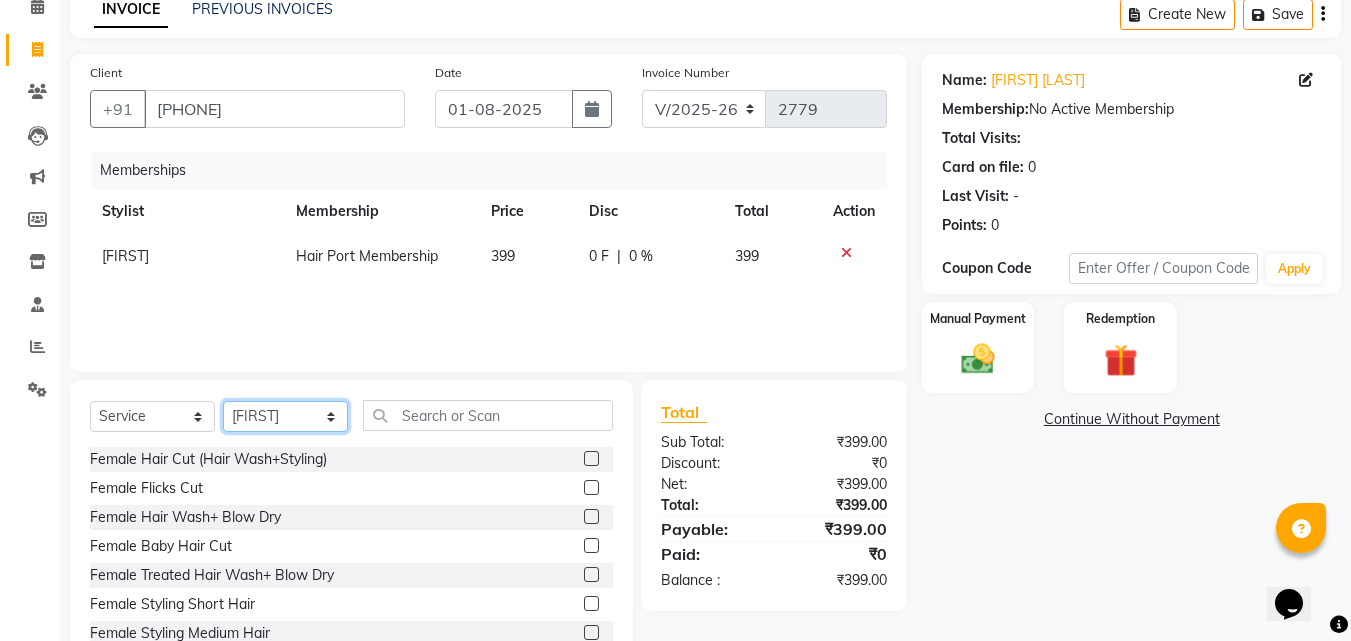 click on "Select Stylist [FIRST] [LAST]  [FIRST] [FIRST] [FIRST] [FIRST] [LAST] [LAST] [FIRST] [LAST]" 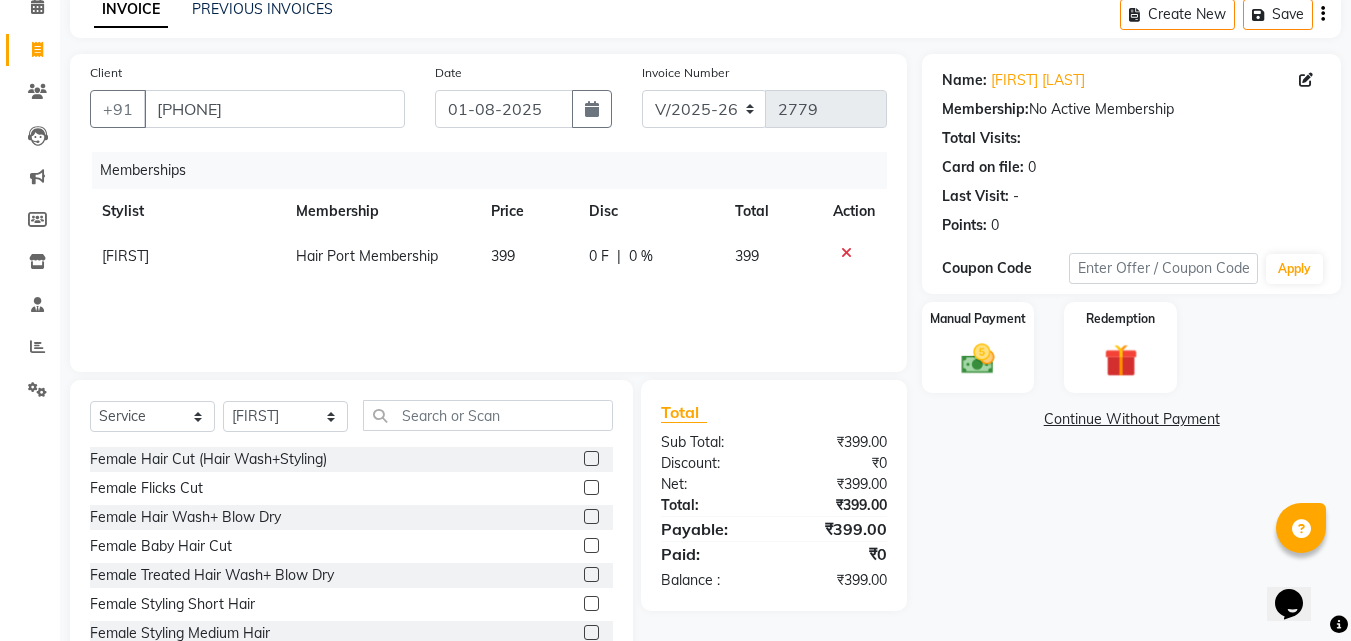 click on "Name: [FIRST] [LAST]  Membership:  No Active Membership  Total Visits:   Card on file:  0 Last Visit:   - Points:   0  Coupon Code Apply Manual Payment Redemption  Continue Without Payment" 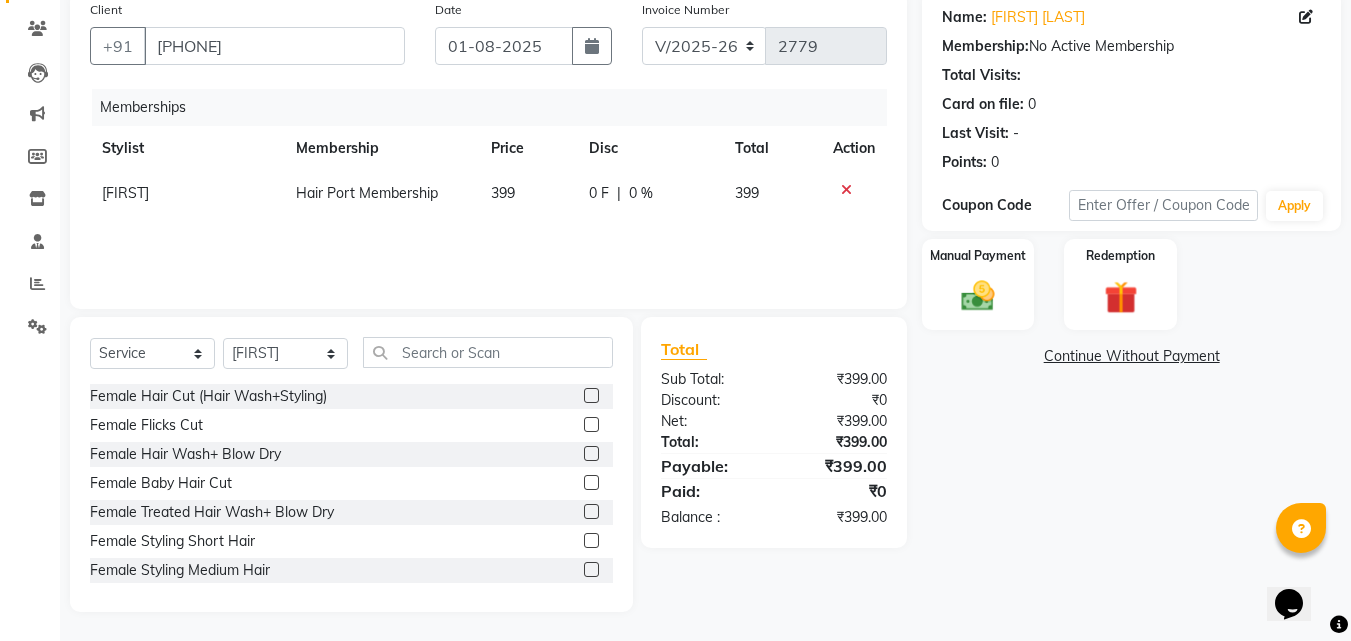 scroll, scrollTop: 160, scrollLeft: 0, axis: vertical 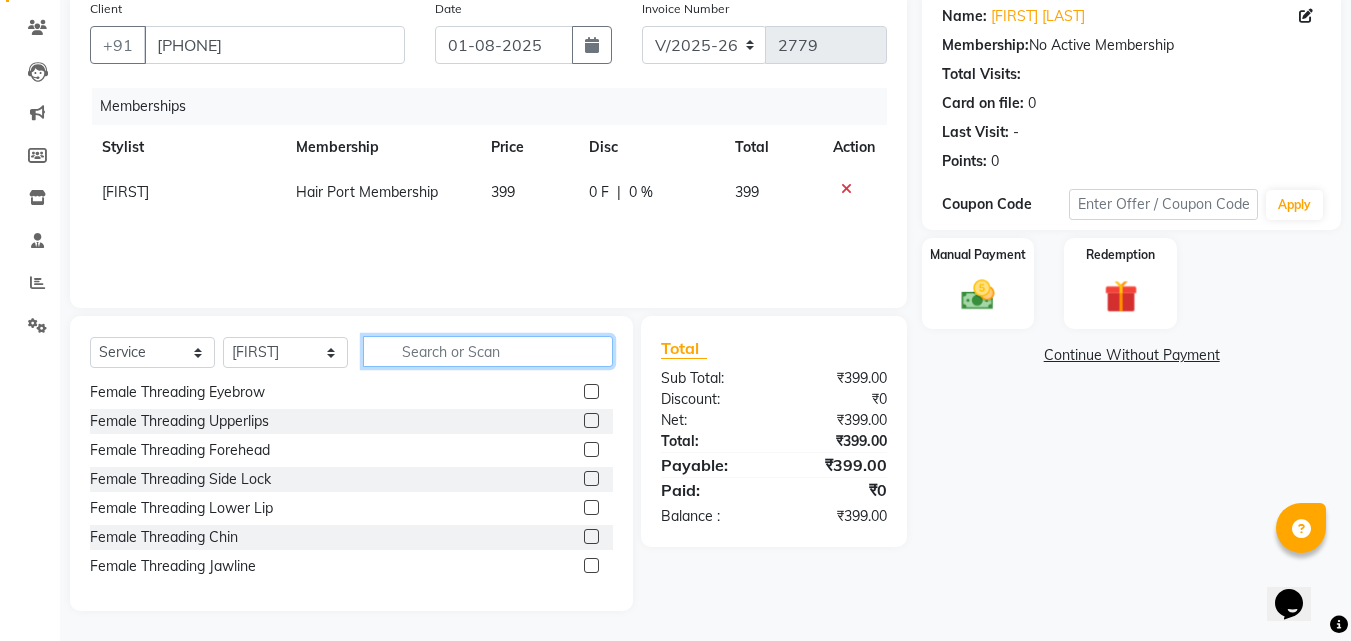 click 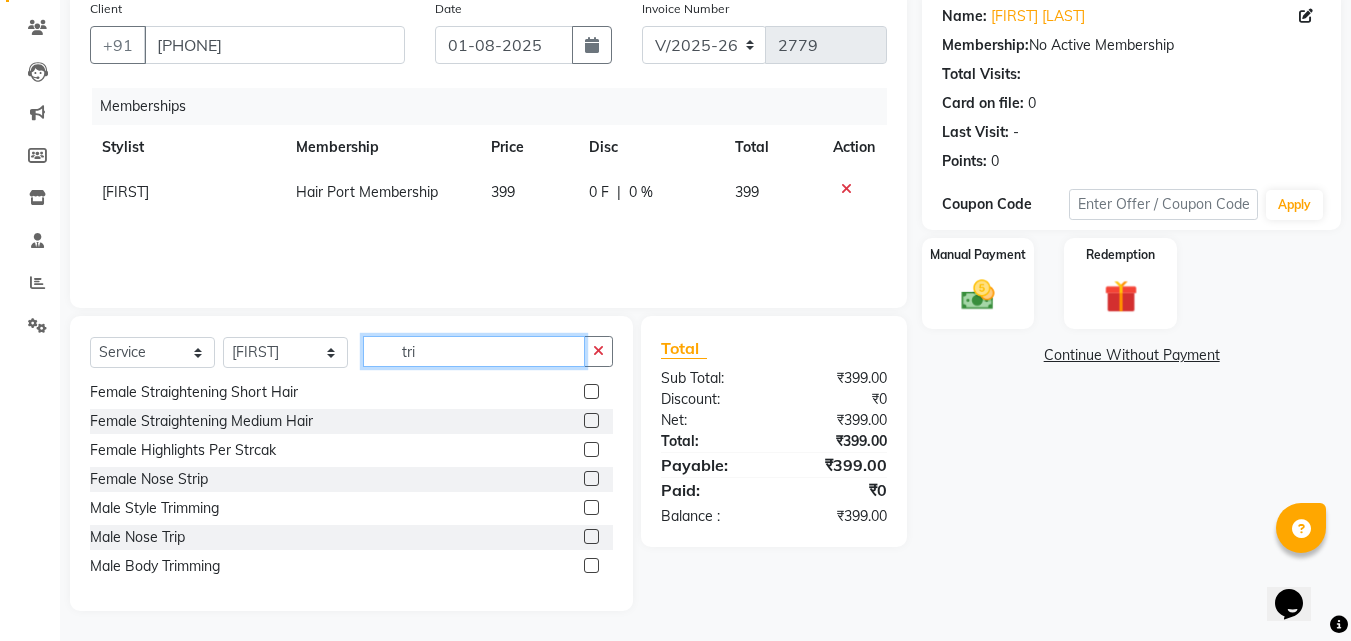 scroll, scrollTop: 0, scrollLeft: 0, axis: both 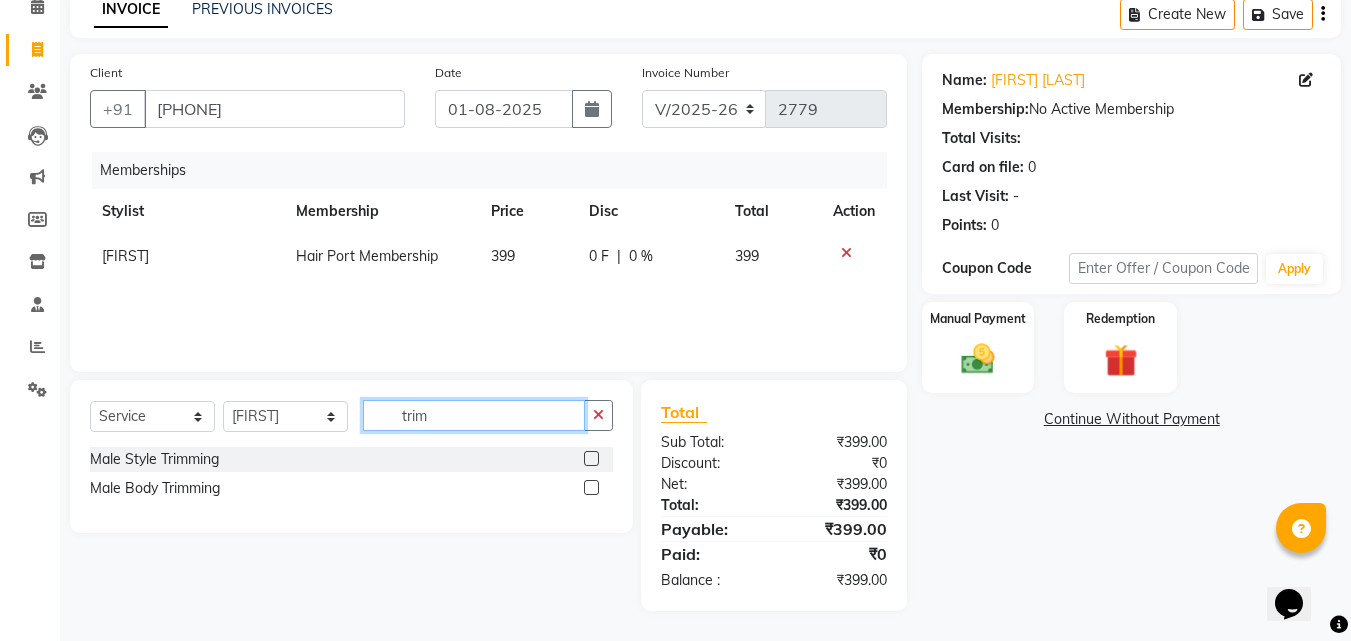 type on "trim" 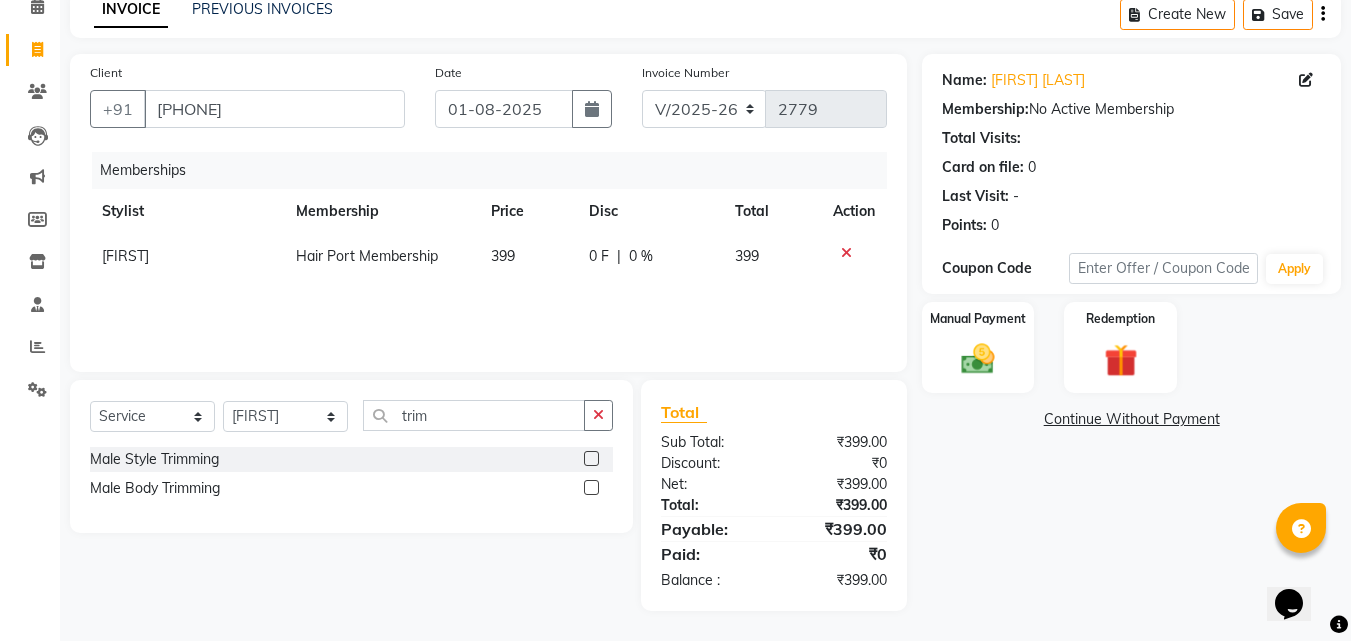 click 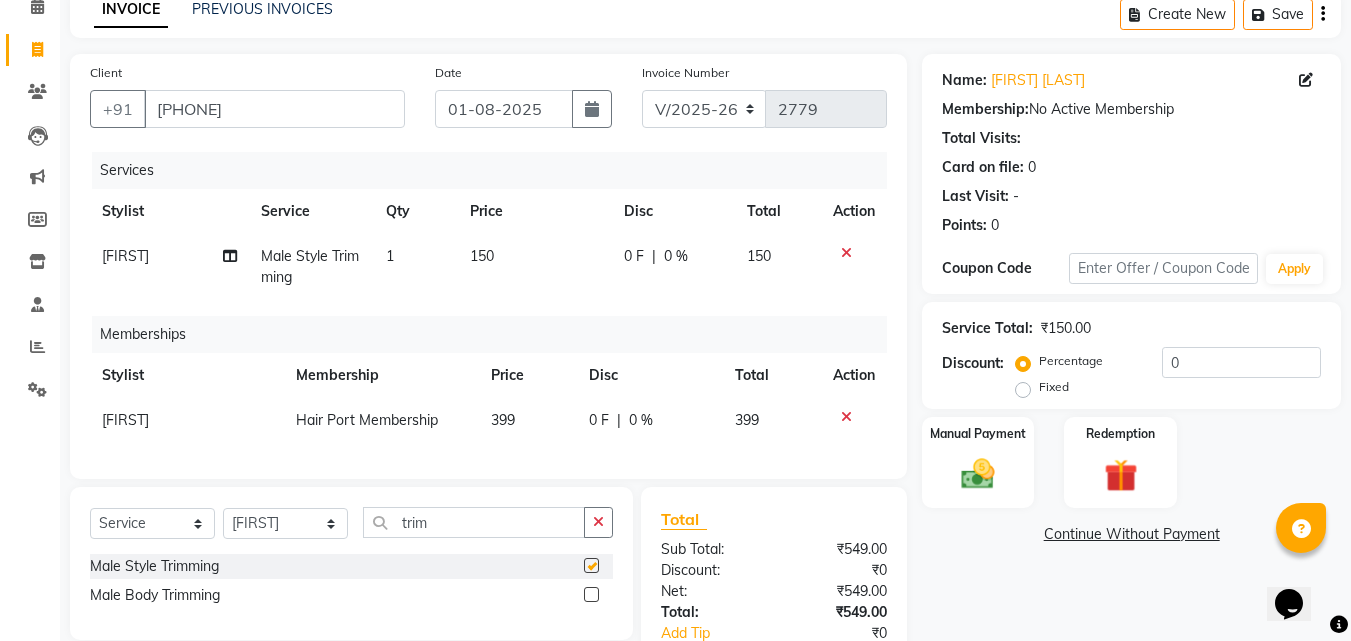 checkbox on "false" 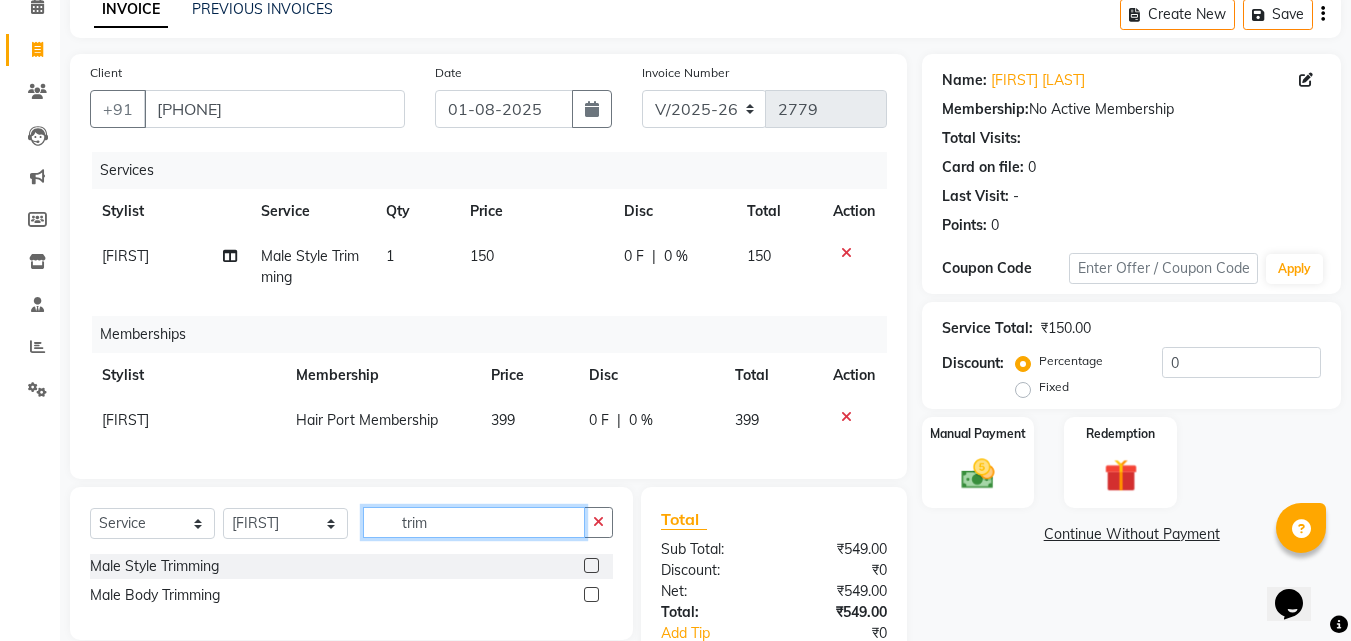 click on "trim" 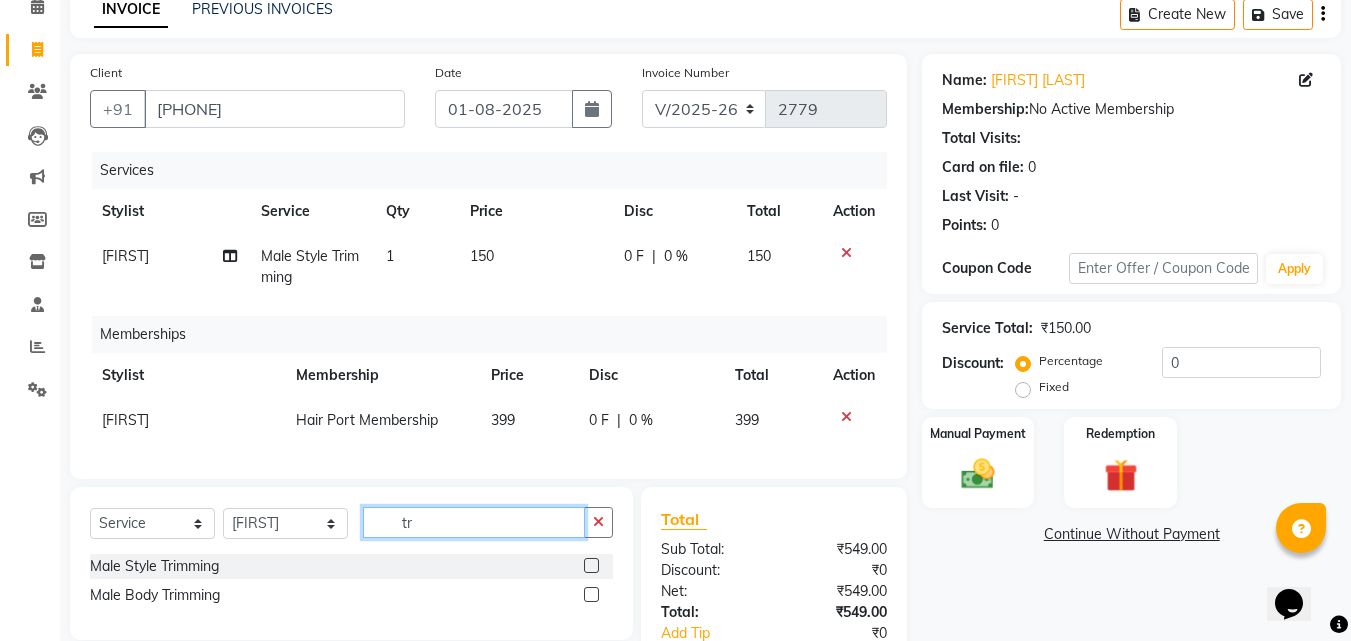type on "t" 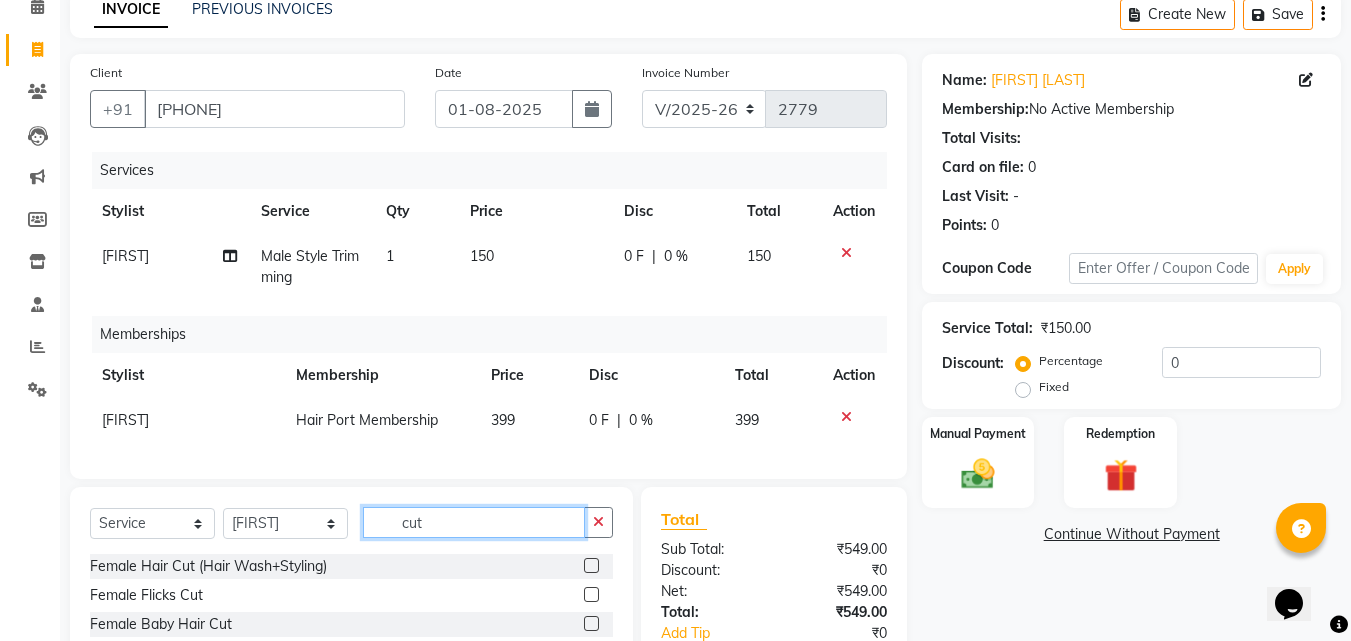 type on "cut" 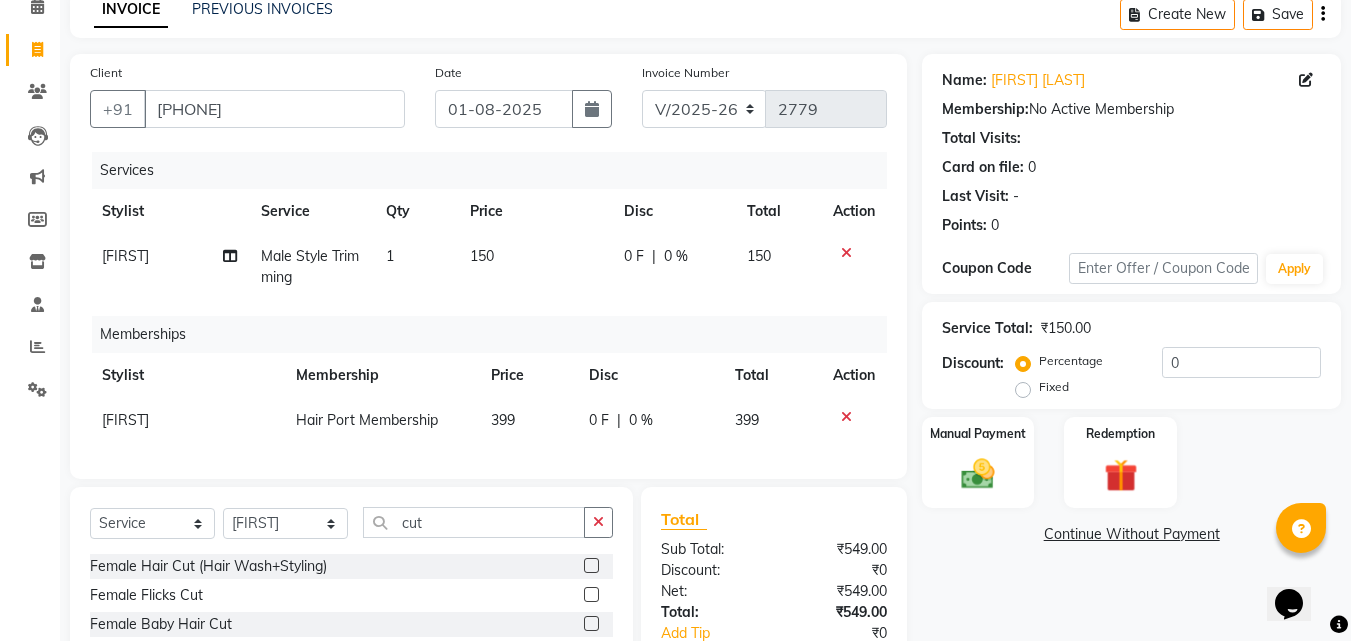 click on "Name: [FIRST] [LAST]  Membership:  No Active Membership  Total Visits:   Card on file:  0 Last Visit:   - Points:   0  Coupon Code Apply Service Total:  ₹150.00  Discount:  Percentage   Fixed  0 Manual Payment Redemption  Continue Without Payment" 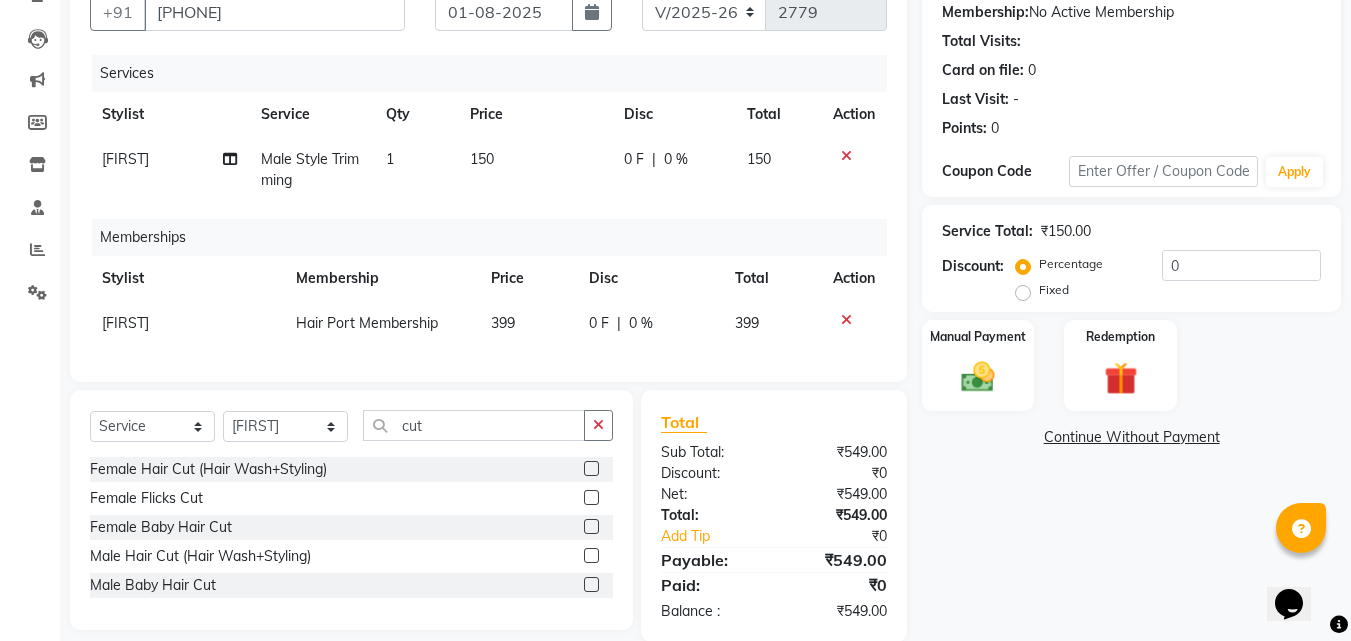 scroll, scrollTop: 239, scrollLeft: 0, axis: vertical 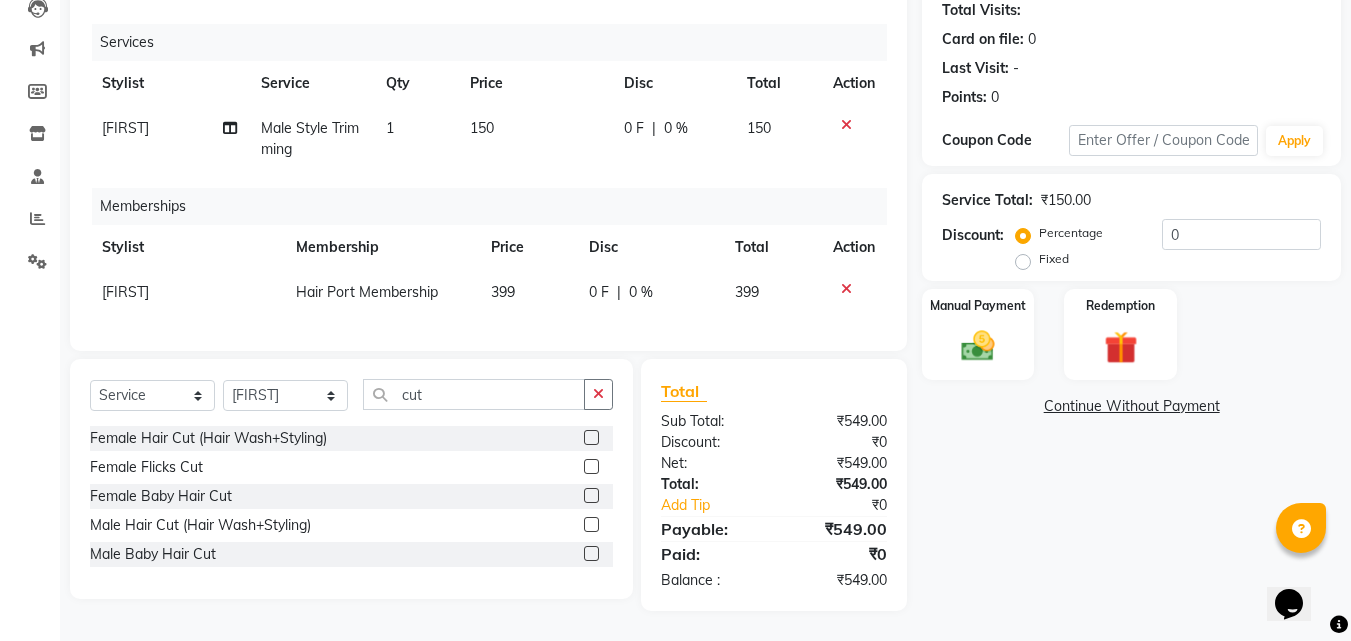 click 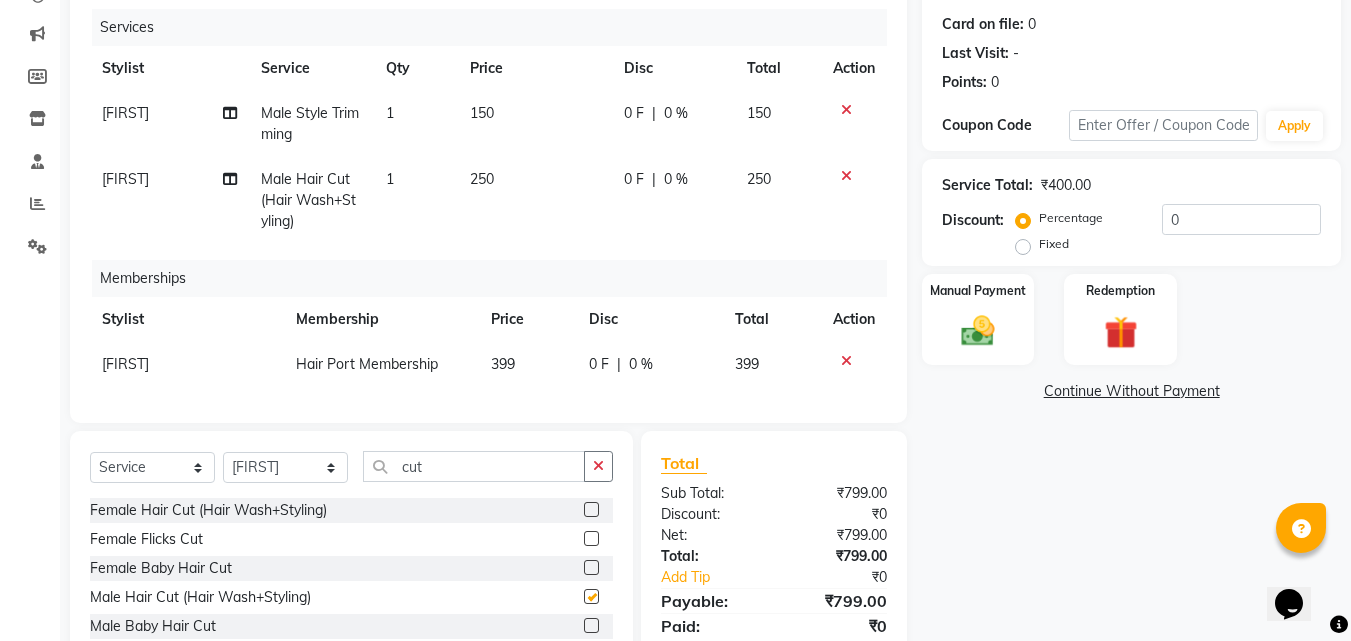 checkbox on "false" 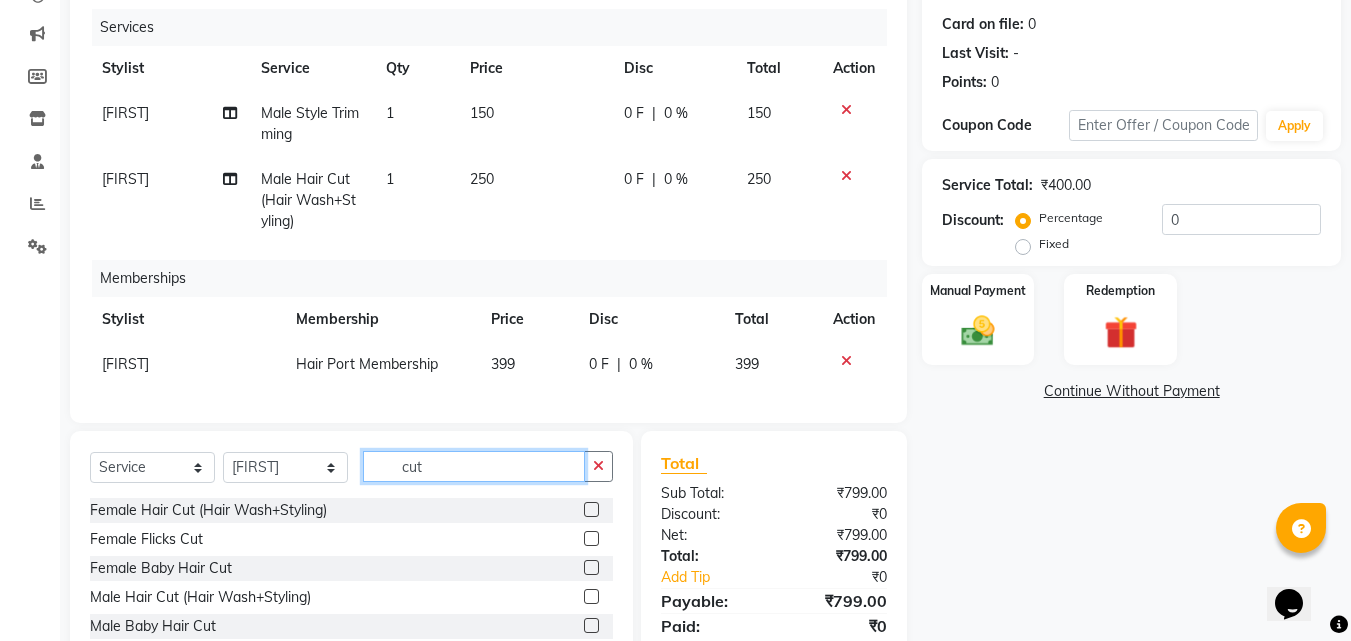 click on "cut" 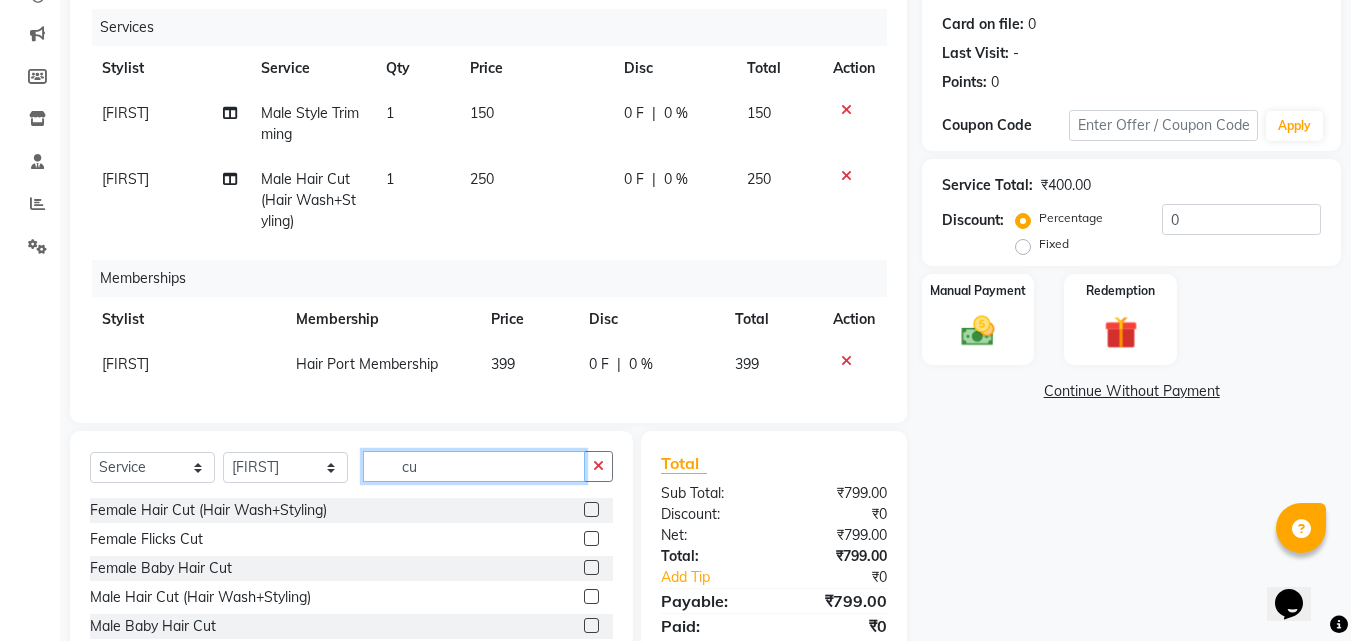type on "c" 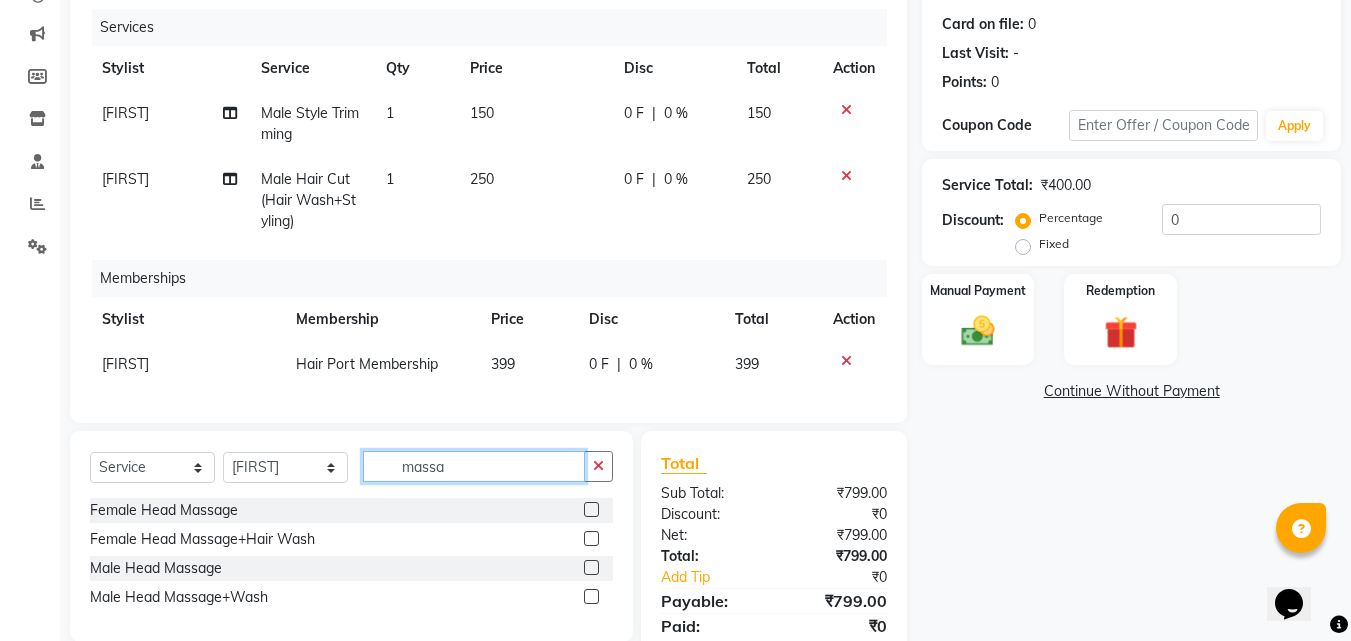 type on "massa" 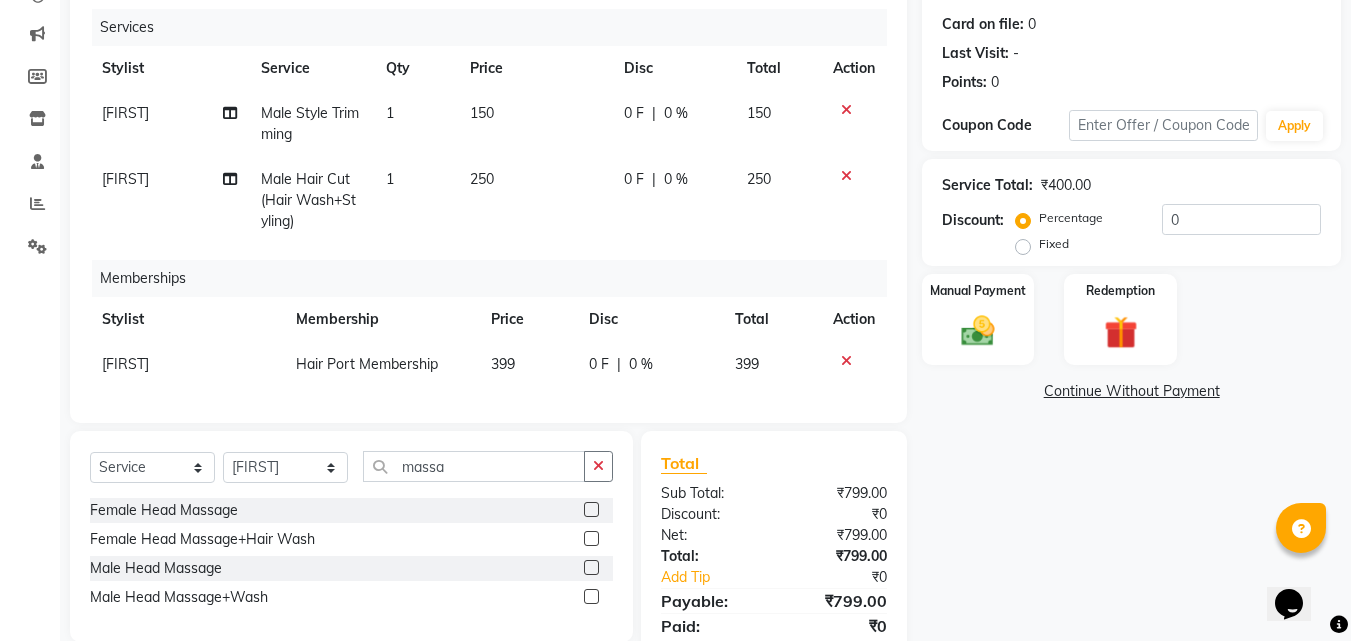 click 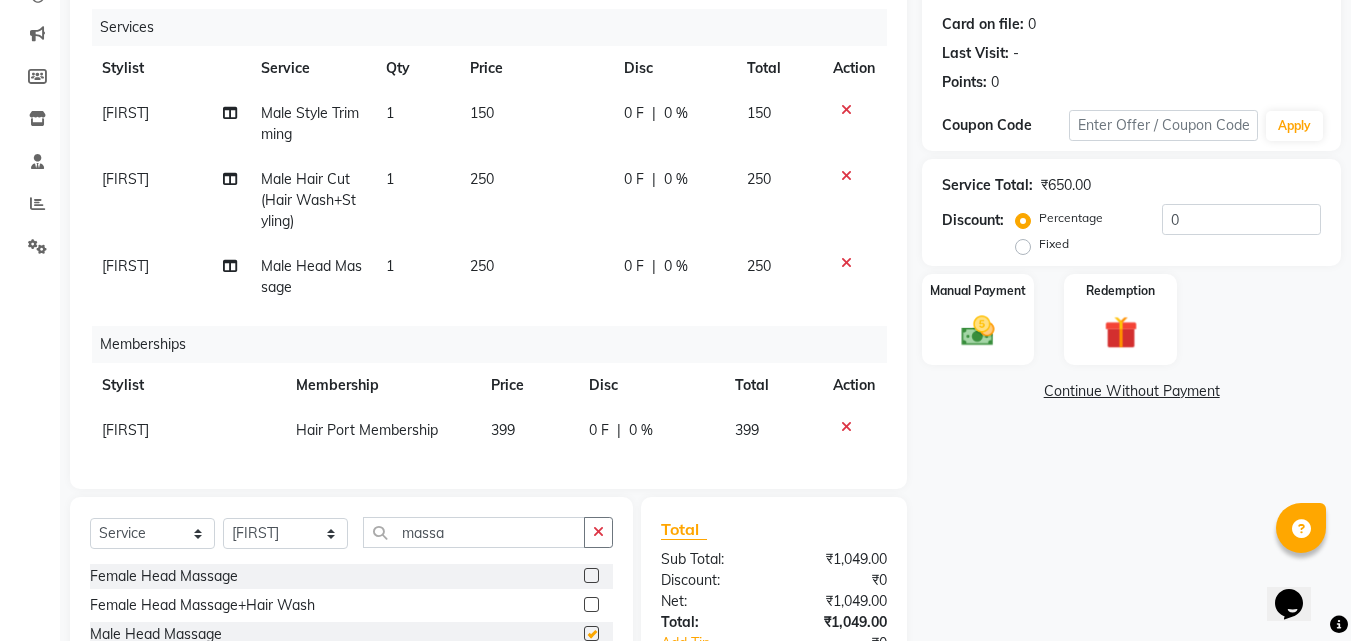 checkbox on "false" 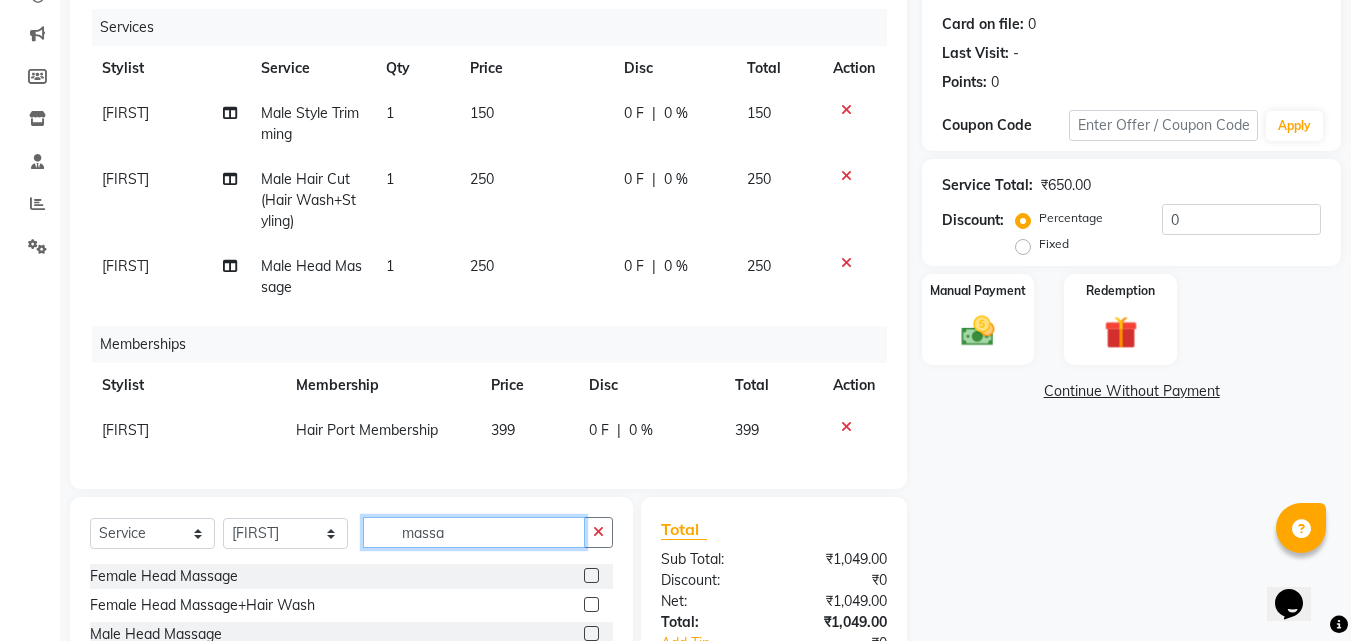 click on "massa" 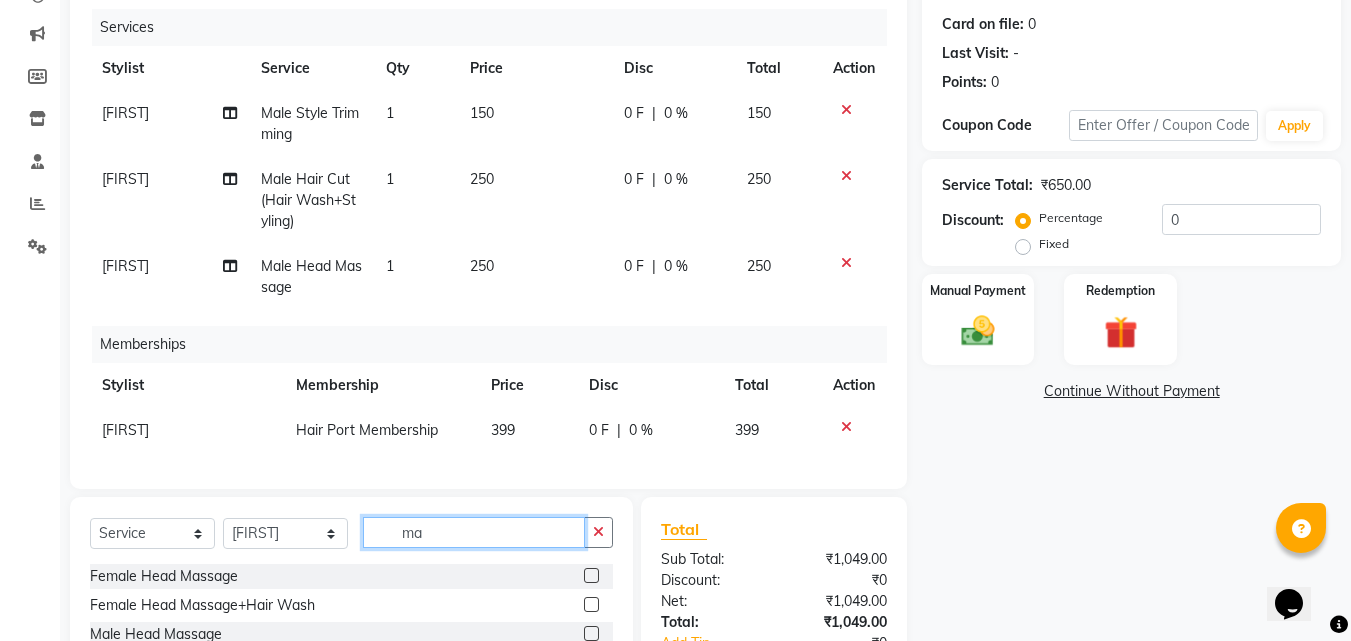 type on "m" 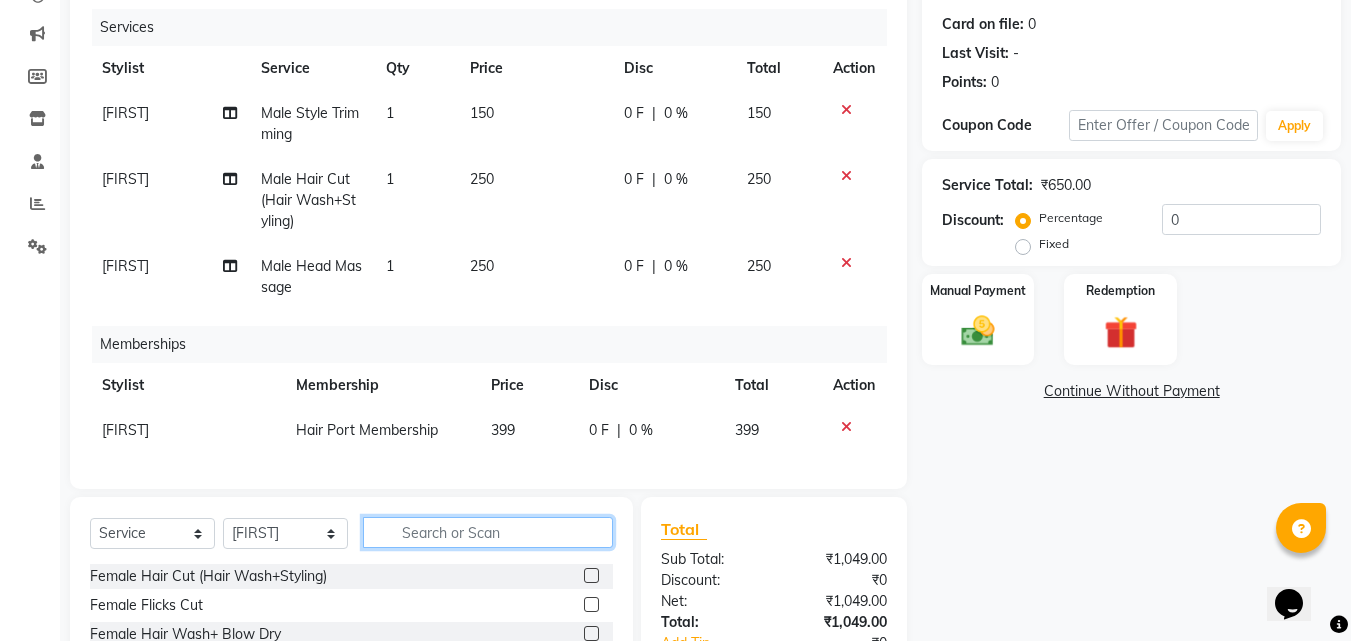 type 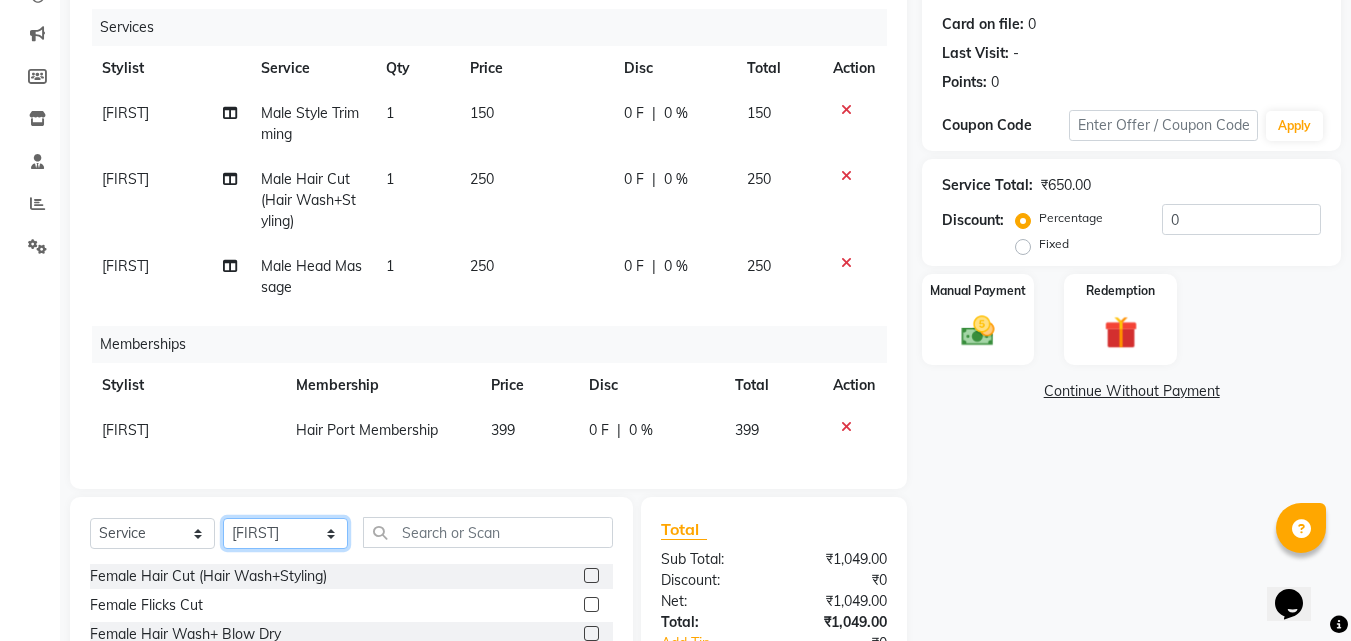 click on "Select Stylist [FIRST] [LAST]  [FIRST] [FIRST] [FIRST] [FIRST] [LAST] [LAST] [FIRST] [LAST]" 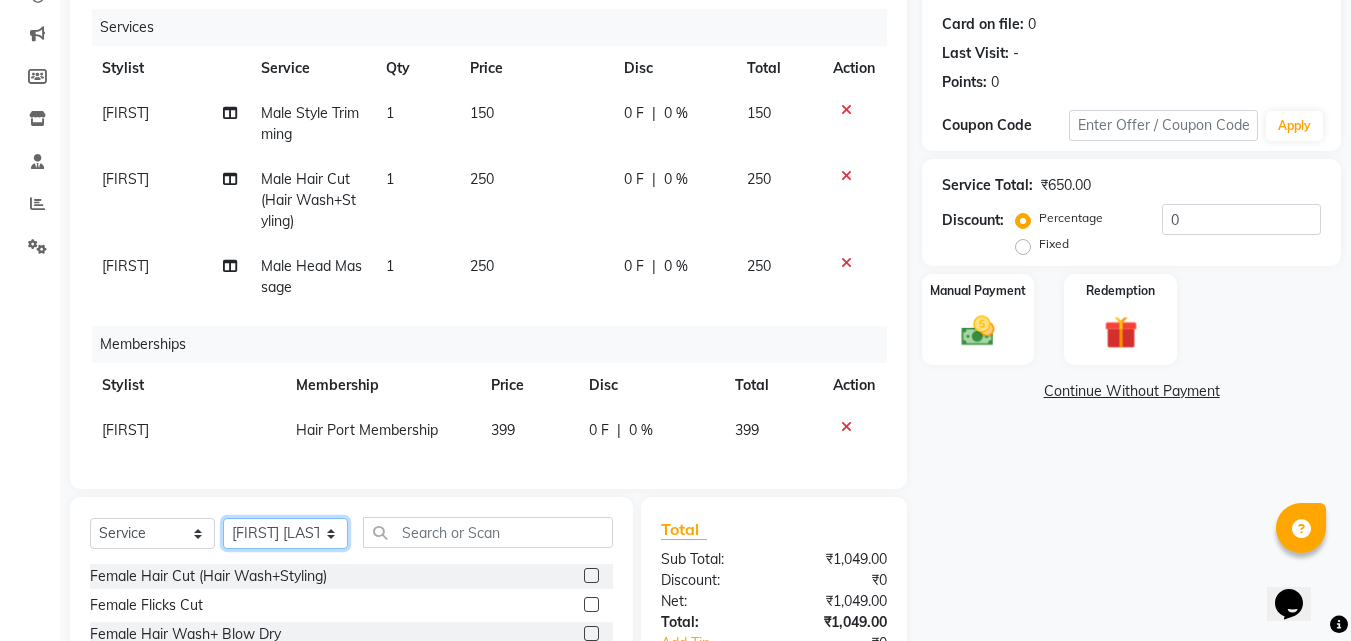 click on "Select Stylist [FIRST] [LAST]  [FIRST] [FIRST] [FIRST] [FIRST] [LAST] [LAST] [FIRST] [LAST]" 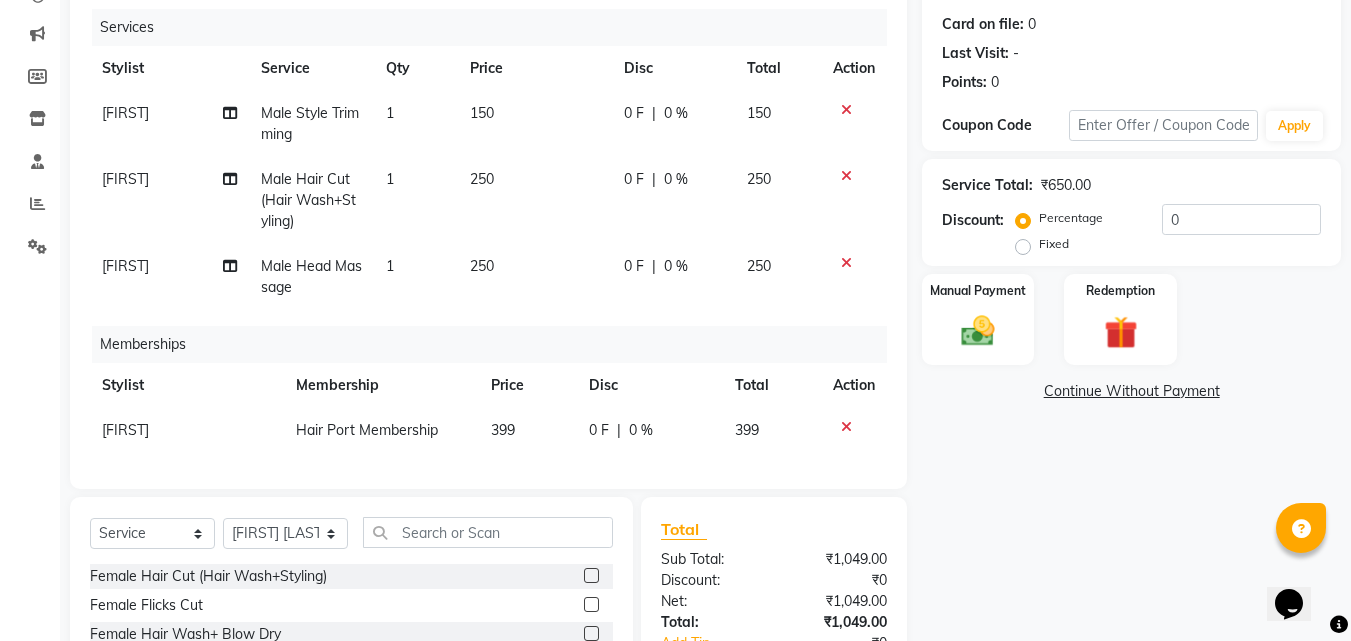 click on "Name: [FIRST] [LAST]  Membership:  No Active Membership  Total Visits:   Card on file:  0 Last Visit:   - Points:   0  Coupon Code Apply Service Total:  ₹650.00  Discount:  Percentage   Fixed  0 Manual Payment Redemption  Continue Without Payment" 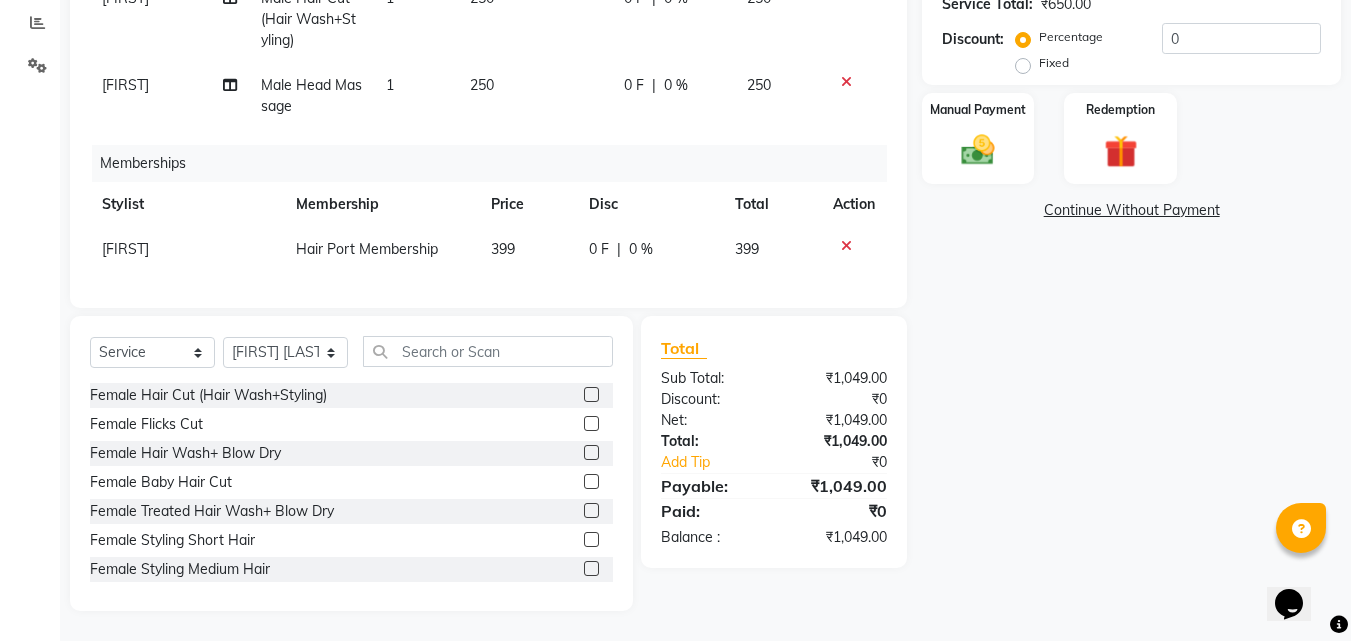 scroll, scrollTop: 435, scrollLeft: 0, axis: vertical 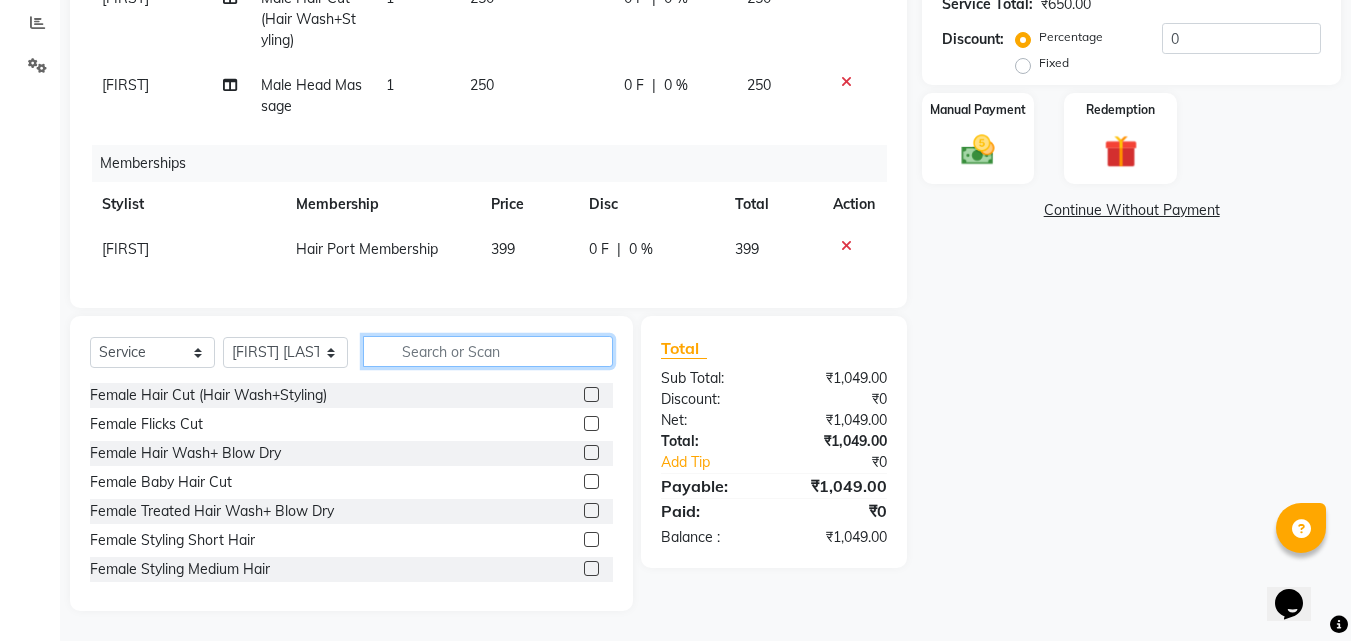 click 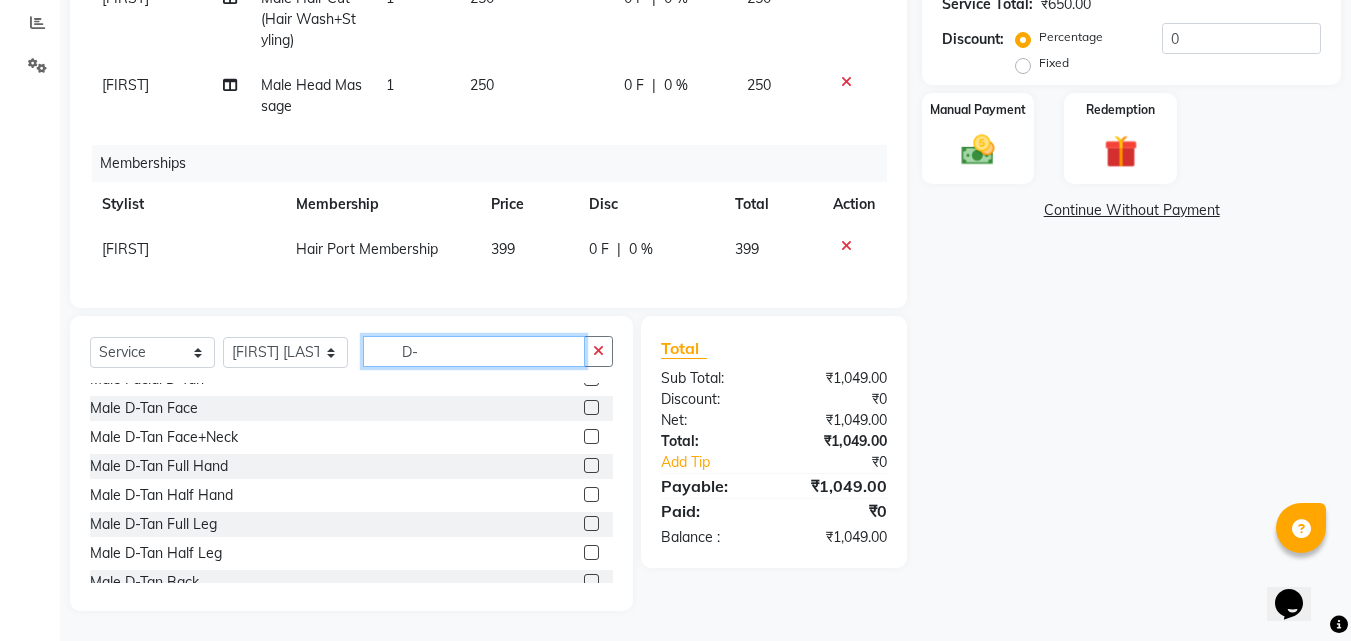 scroll, scrollTop: 351, scrollLeft: 0, axis: vertical 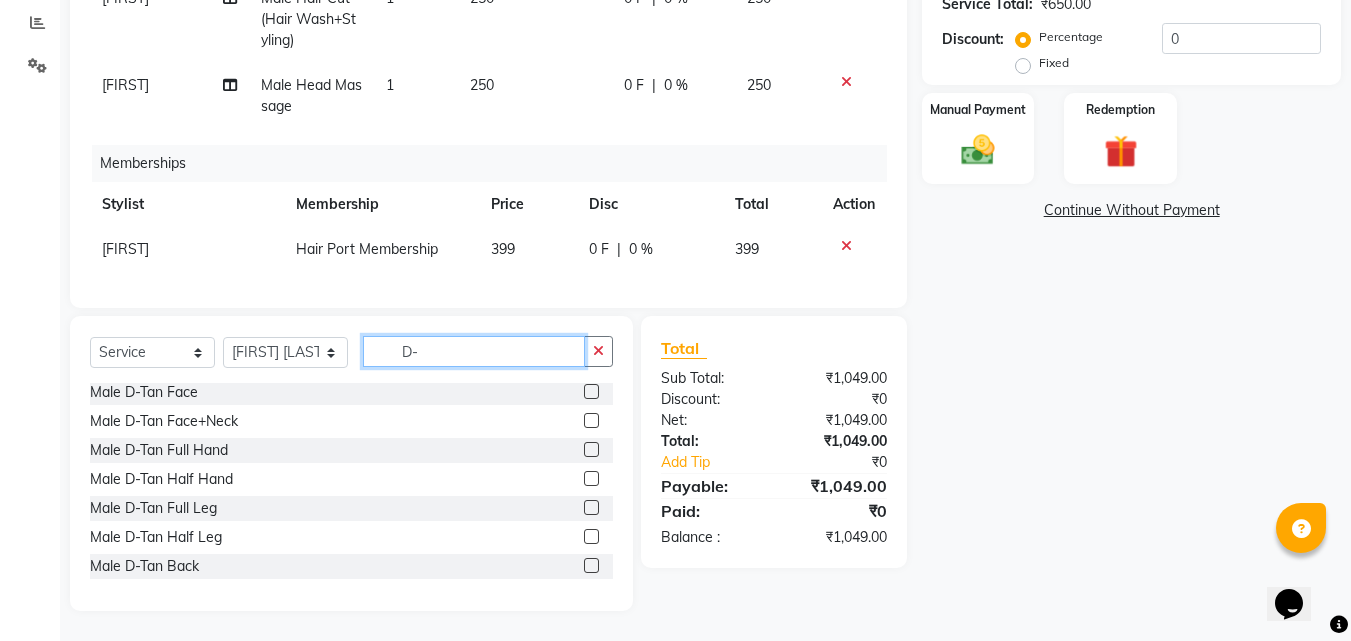 type on "D-" 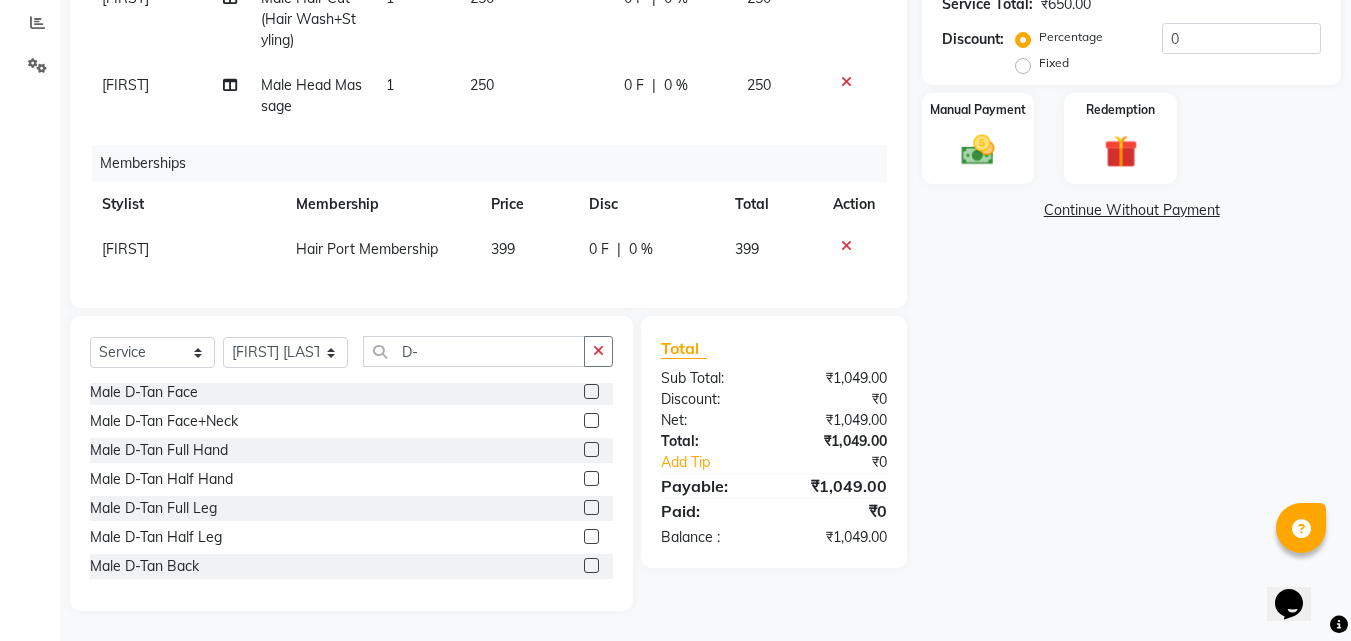 click 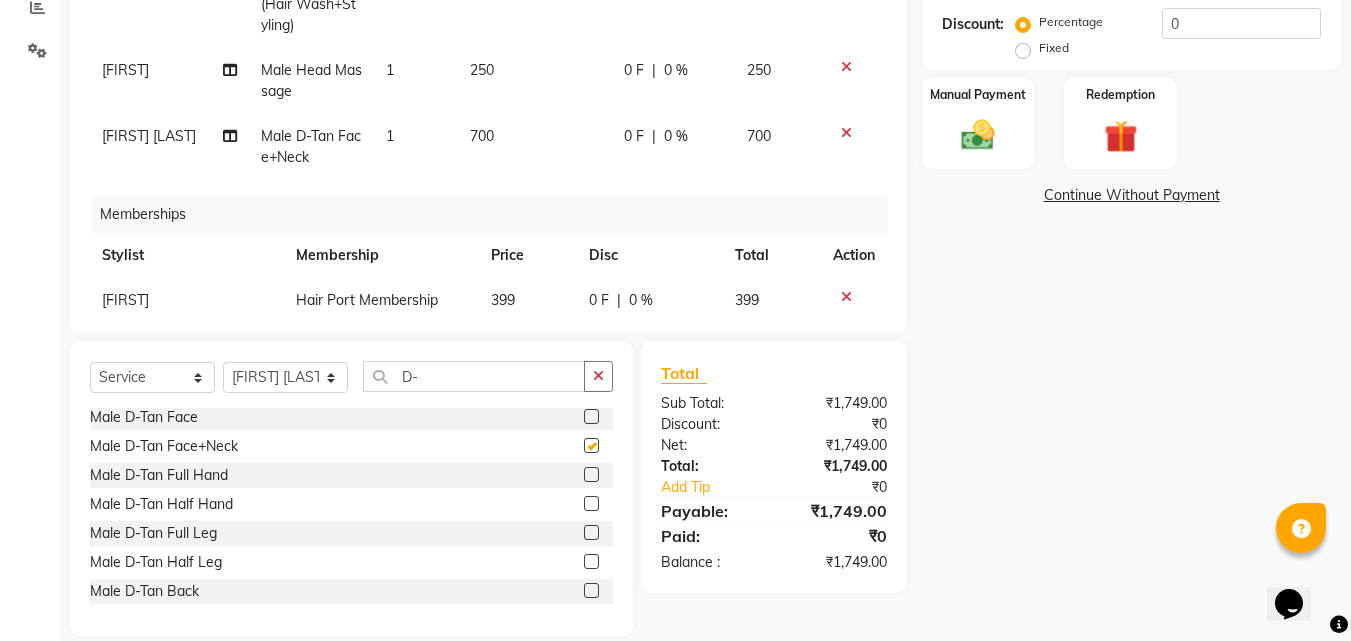 checkbox on "false" 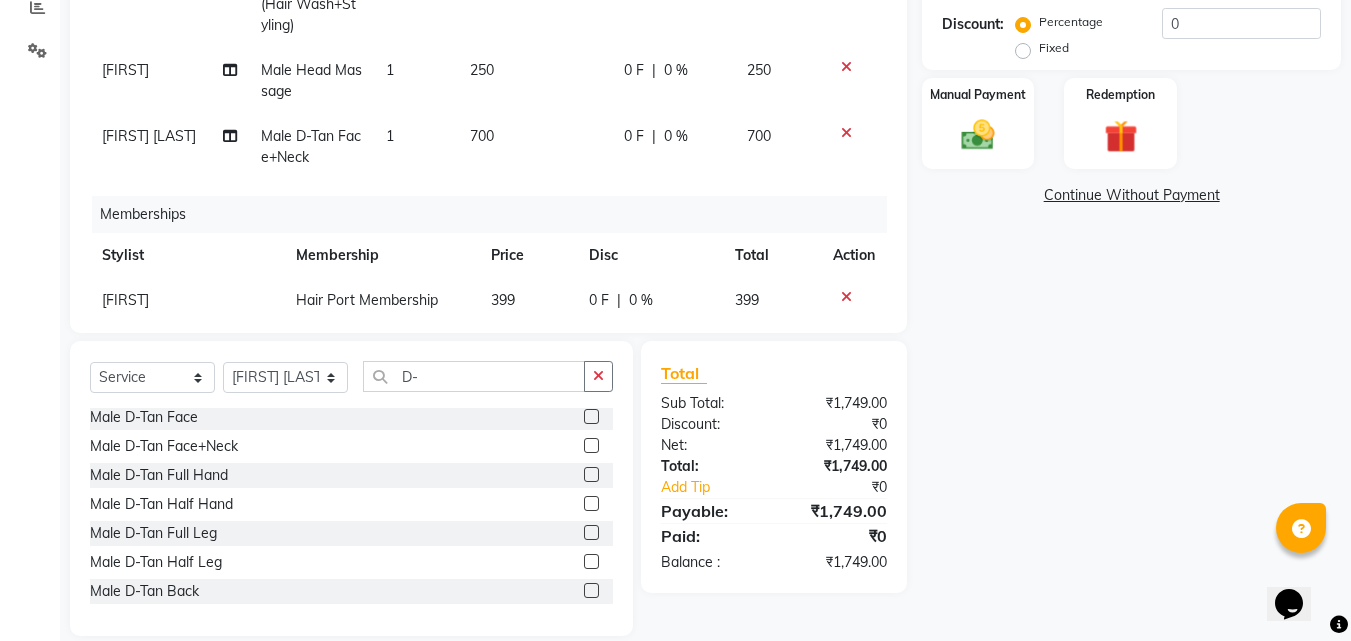 click on "Name: [FIRST] [LAST]  Membership:  No Active Membership  Total Visits:   Card on file:  0 Last Visit:   - Points:   0  Coupon Code Apply Service Total:  ₹1,350.00  Discount:  Percentage   Fixed  0 Manual Payment Redemption  Continue Without Payment" 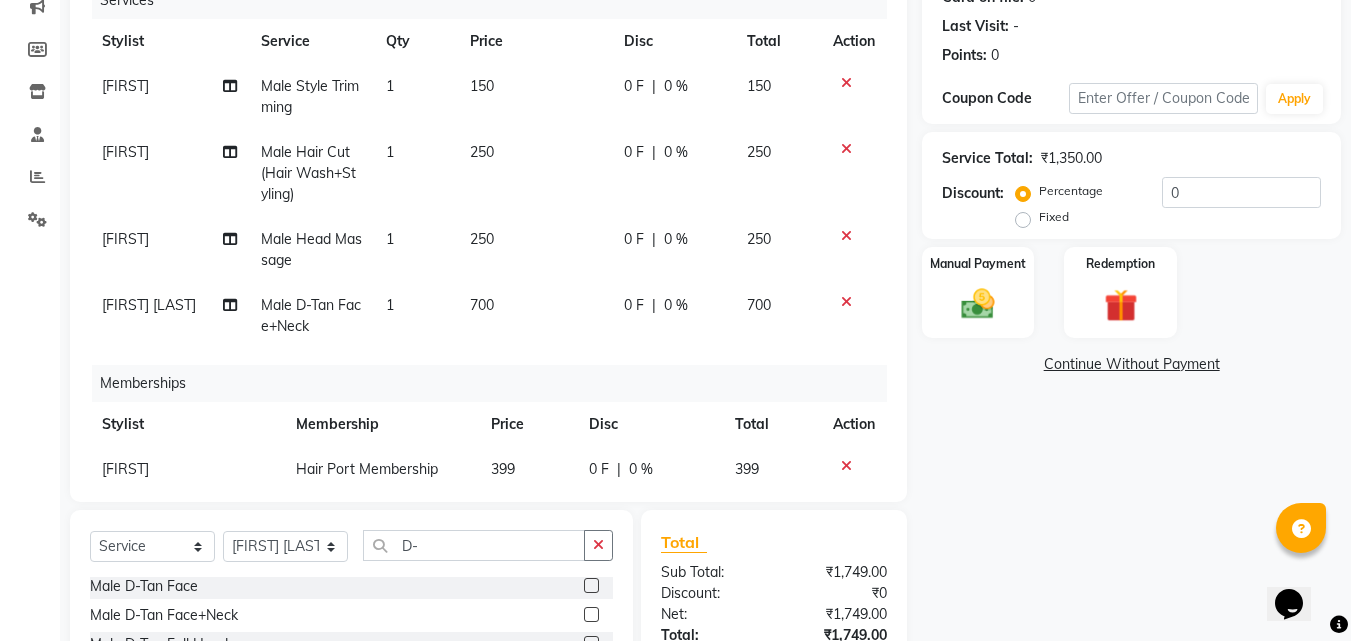 scroll, scrollTop: 140, scrollLeft: 0, axis: vertical 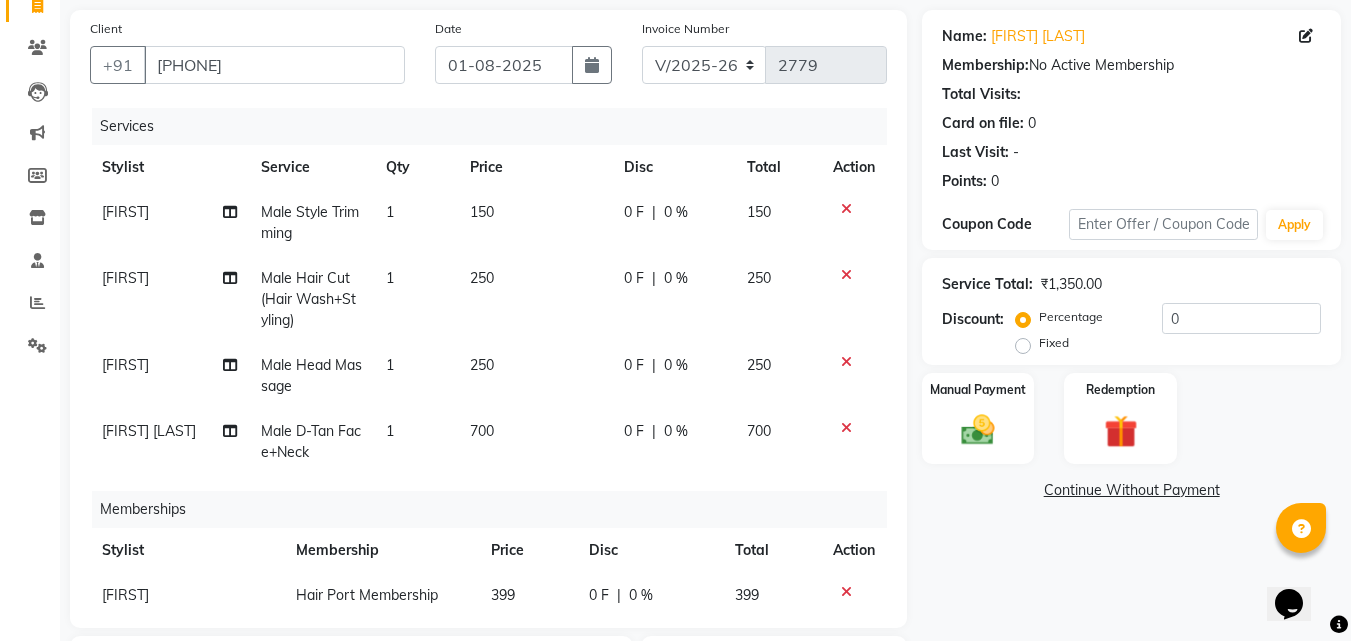 click on "150" 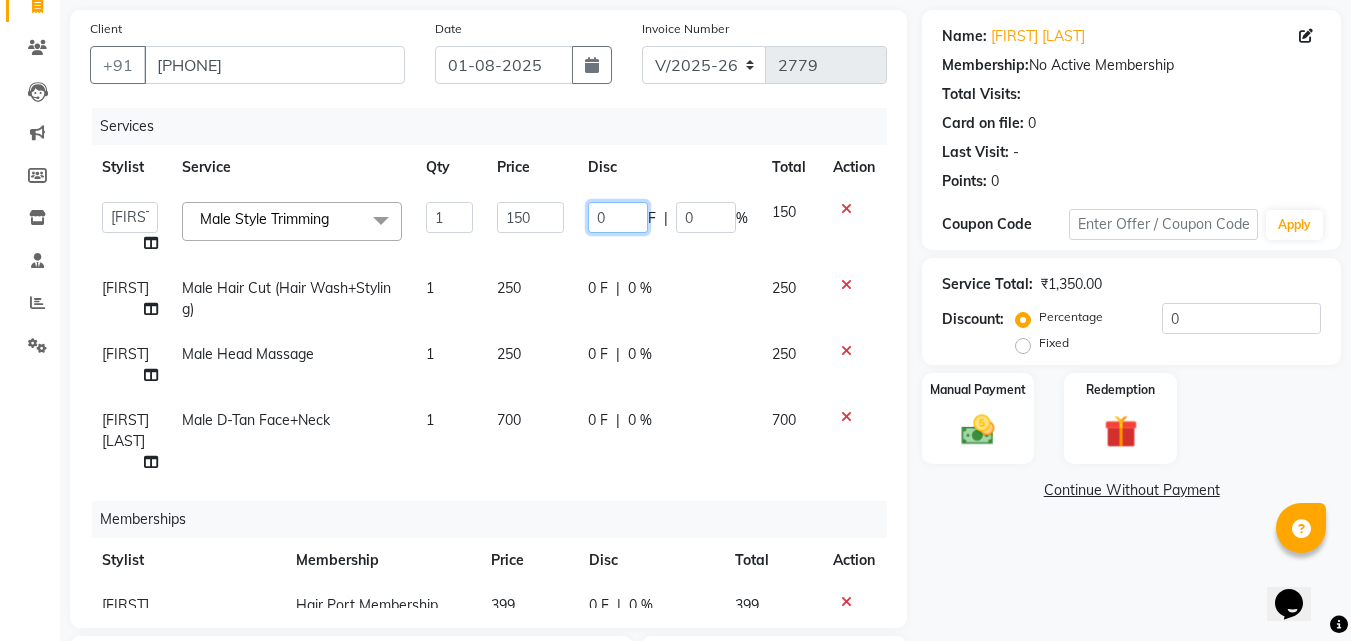 click on "0" 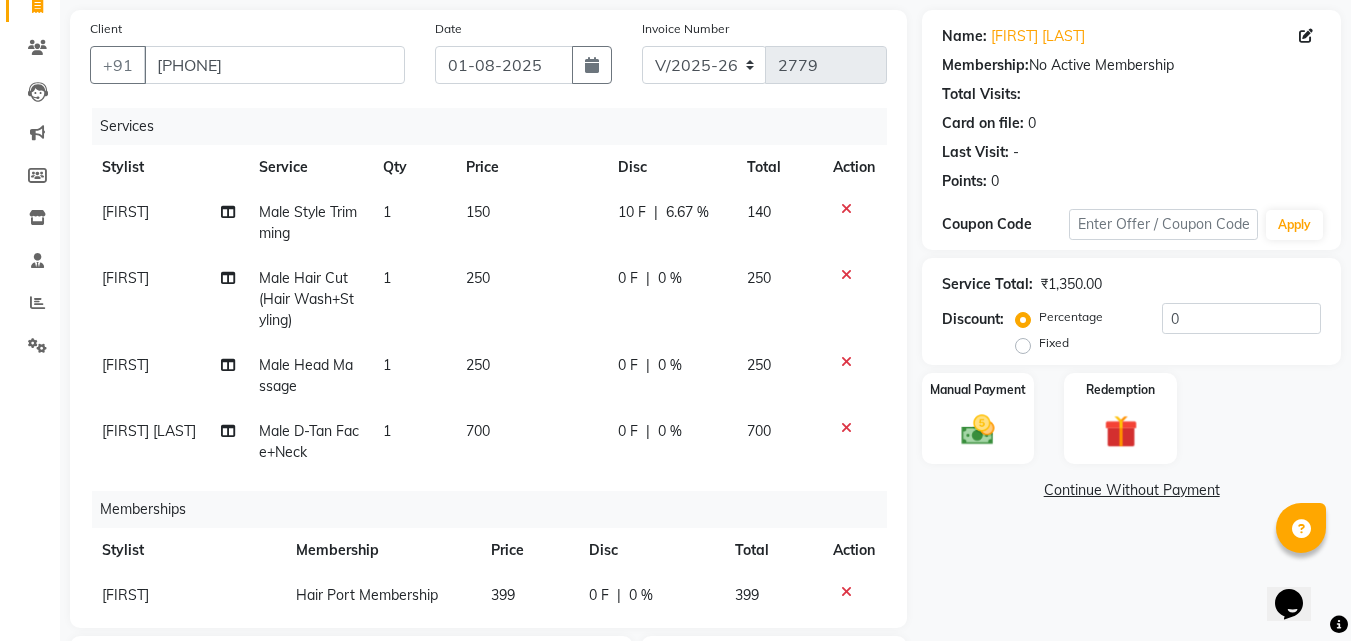 click on "[FIRST] [LAST] [SERVICE] [QUANTITY] [PRICE] [PERCENTAGE] [PRICE]" 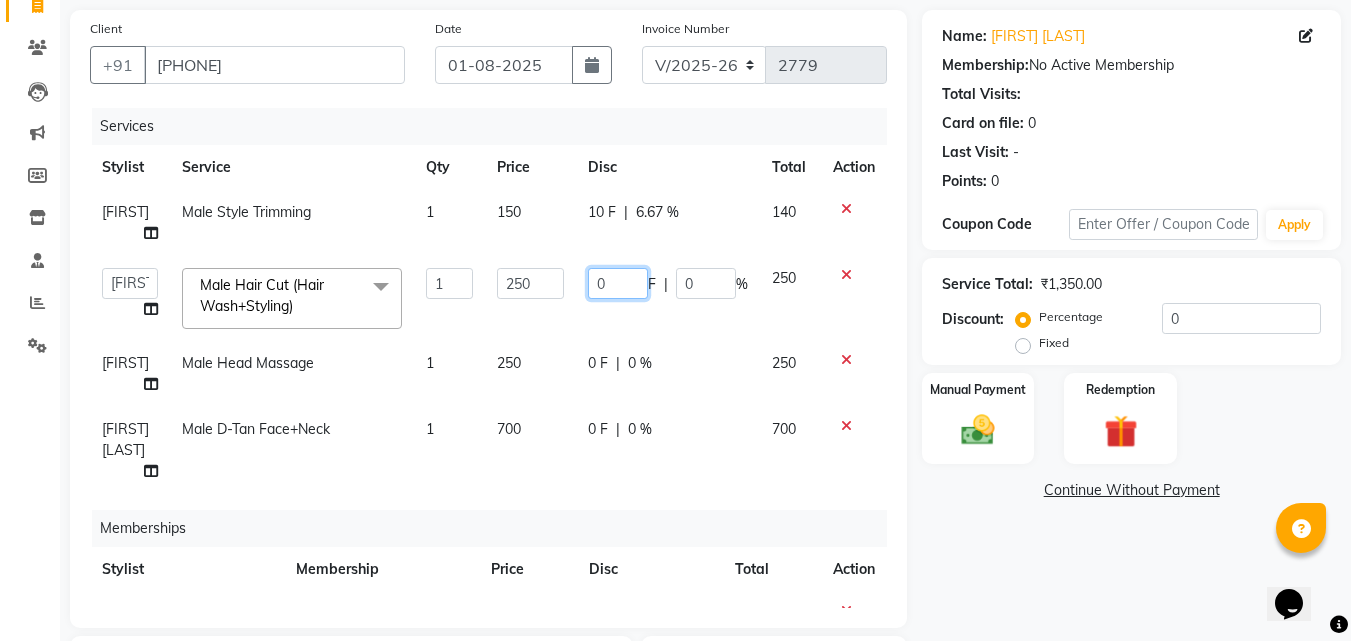 click on "0" 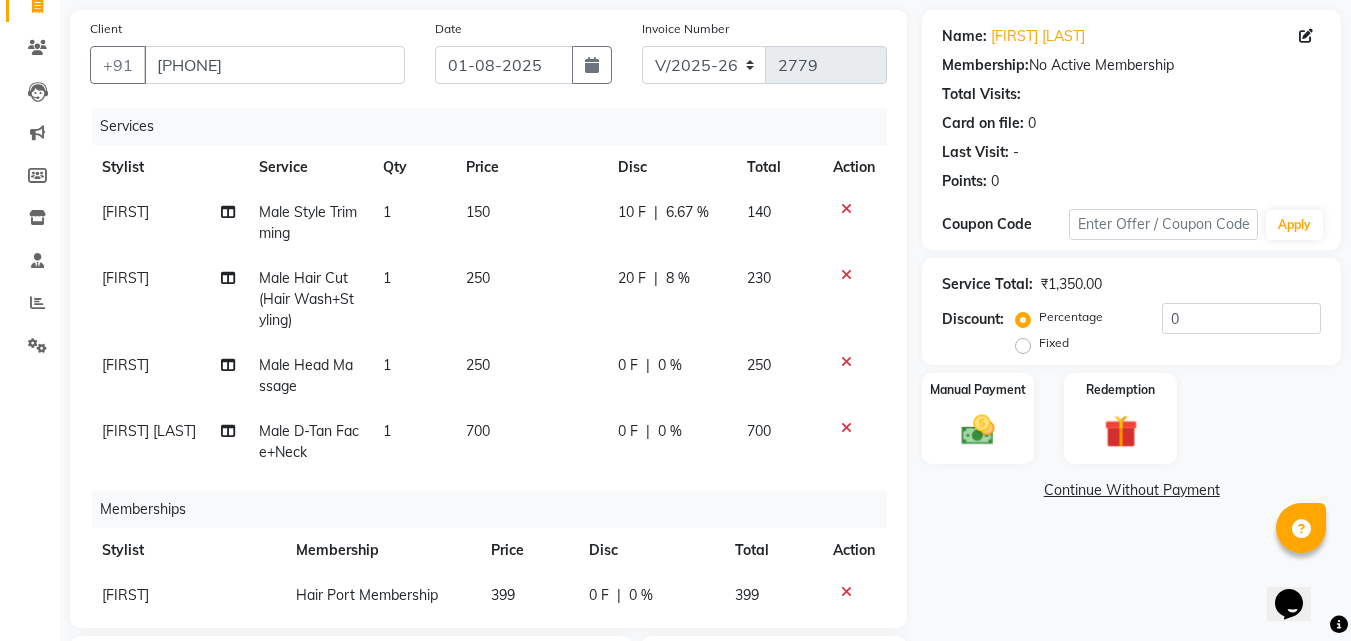 click on "250" 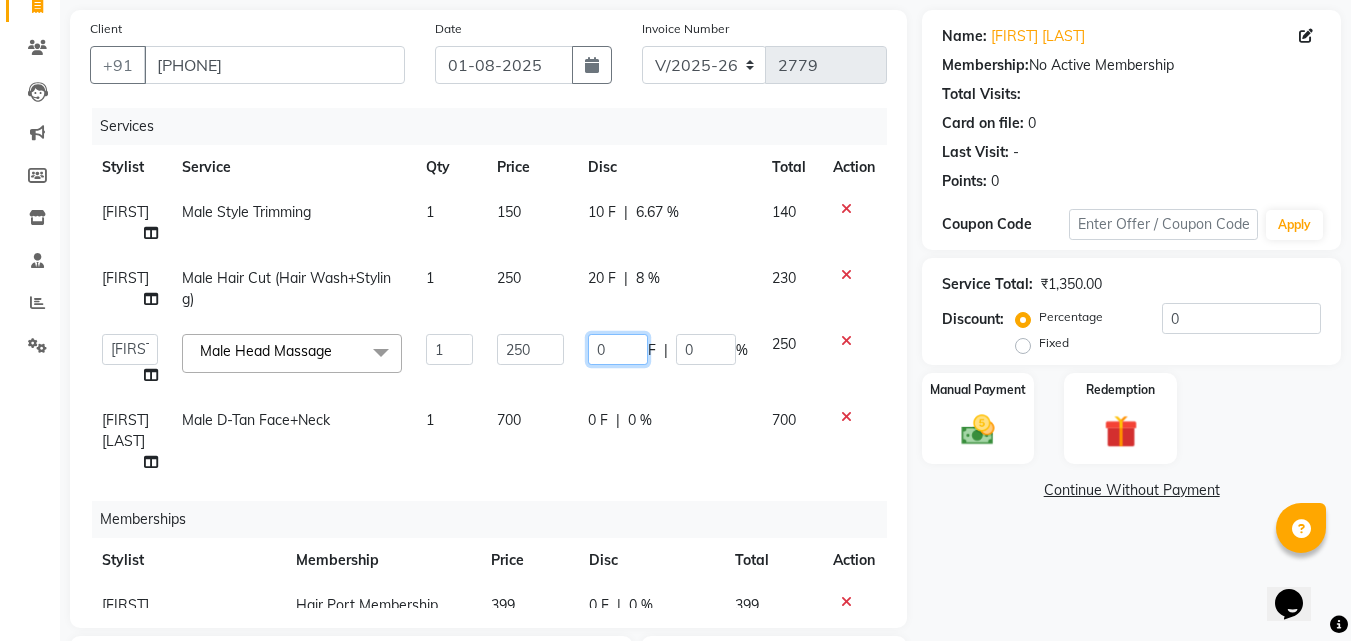 click on "0" 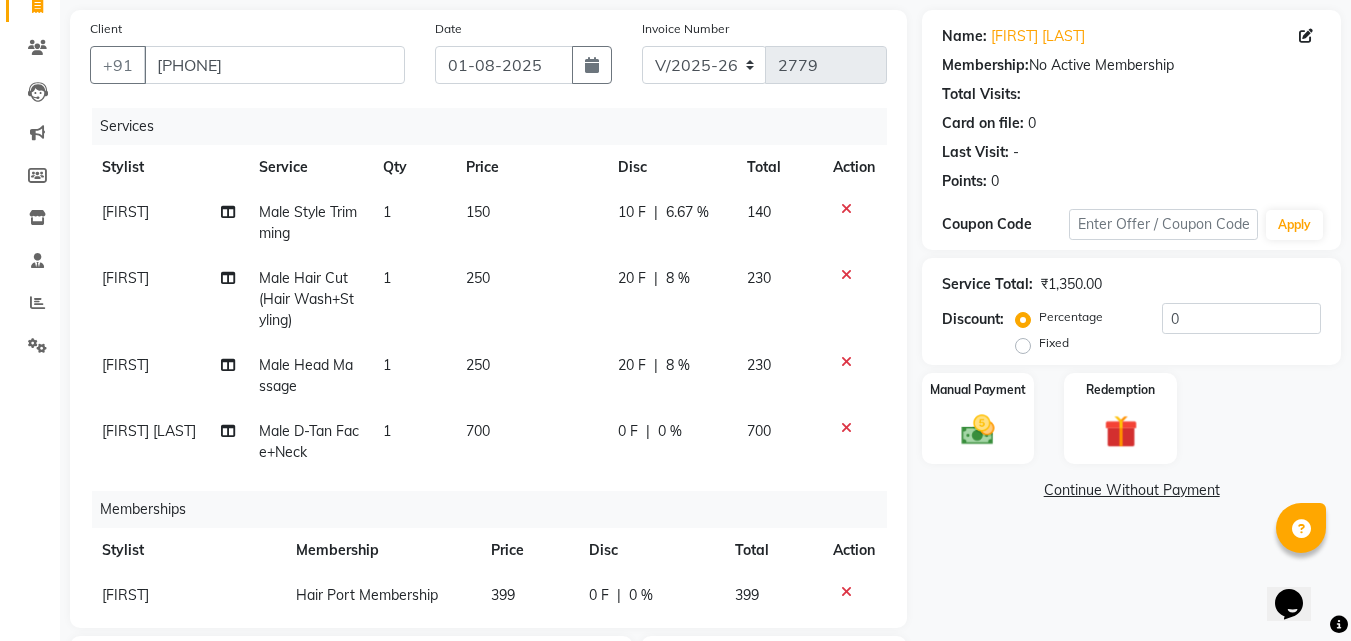 click on "[FIRST] [LAST] [SERVICE] [QUANTITY] [PRICE] [PERCENTAGE] [PRICE]" 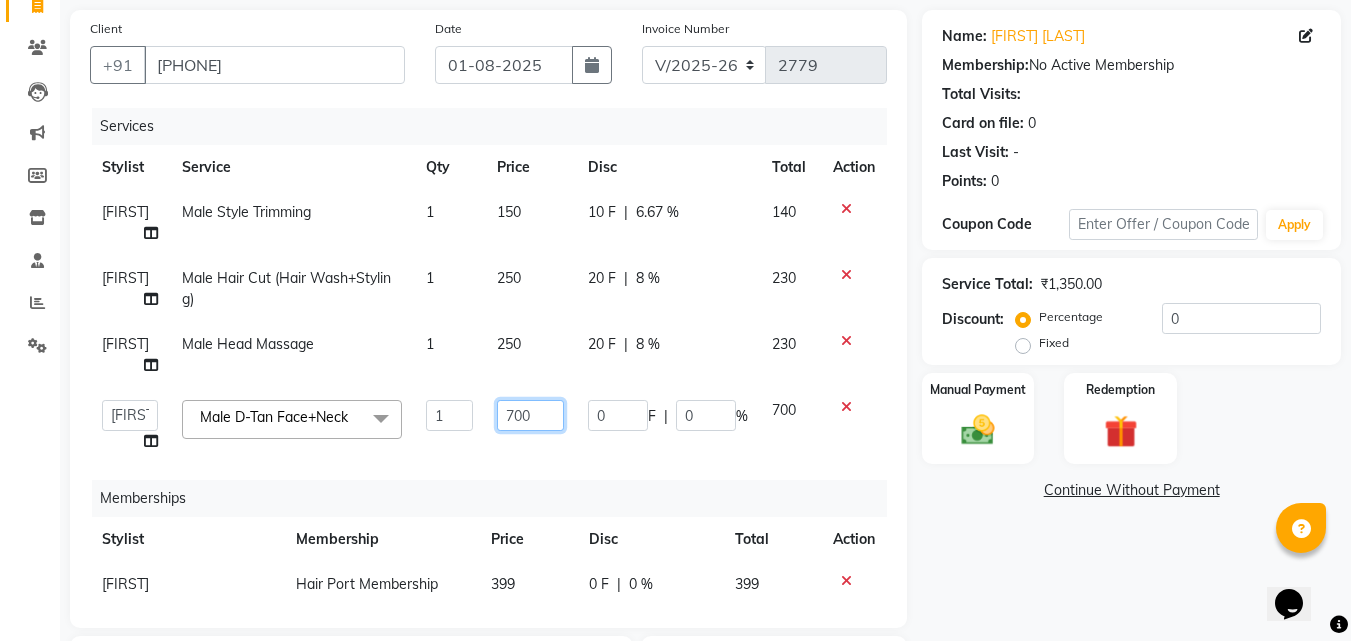 click on "700" 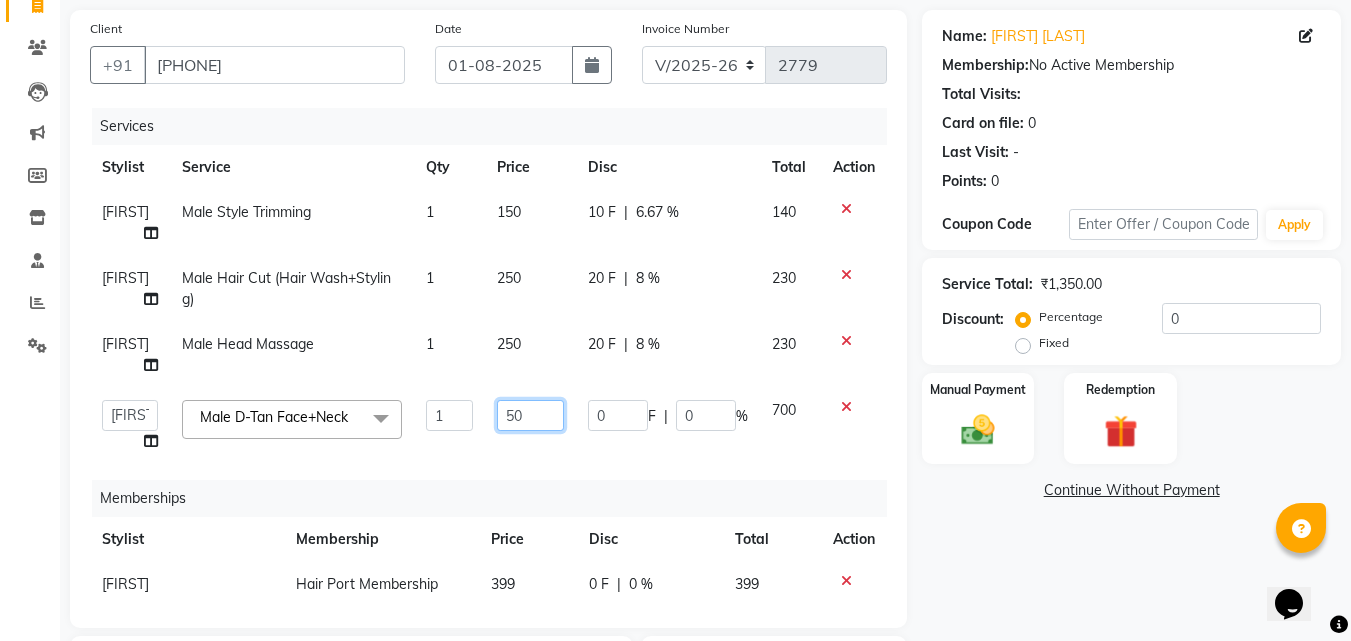 type on "500" 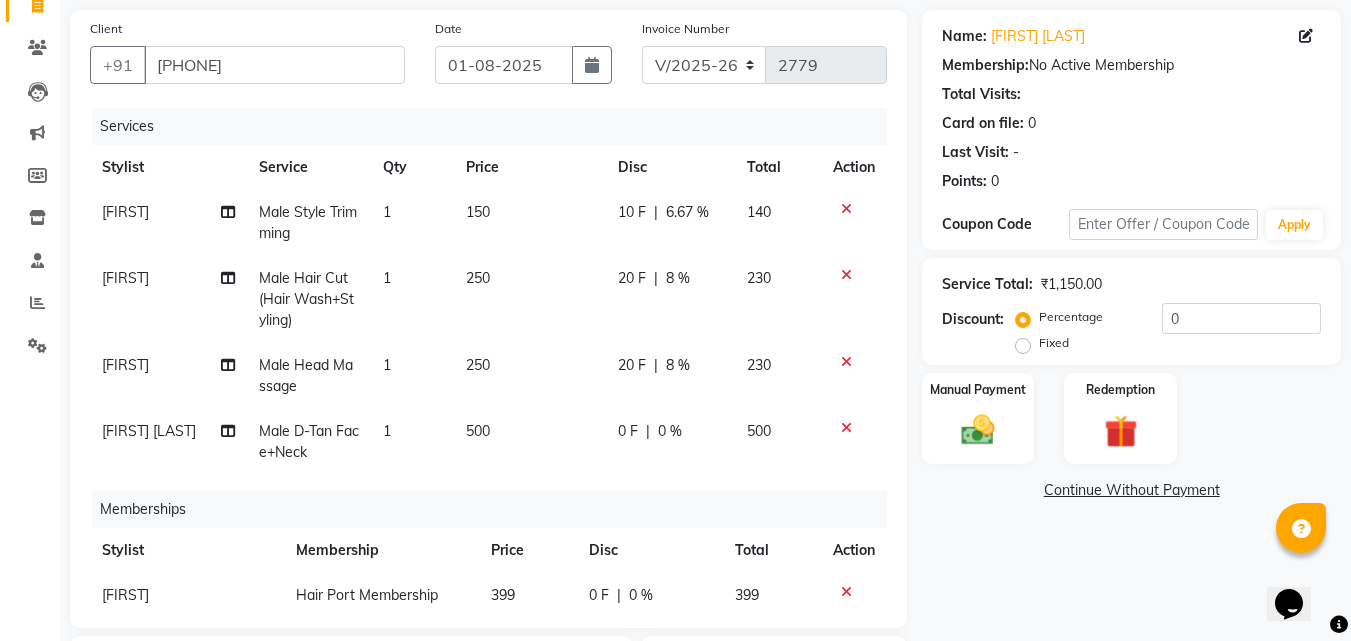 click on "500" 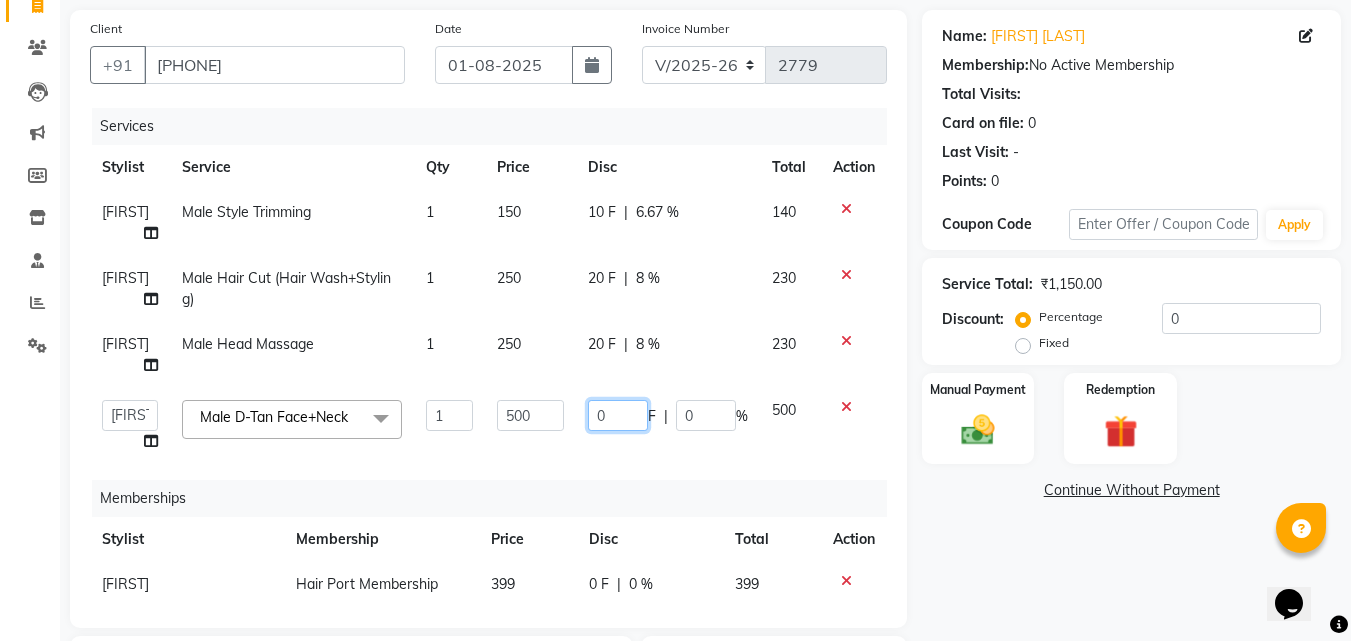 click on "0" 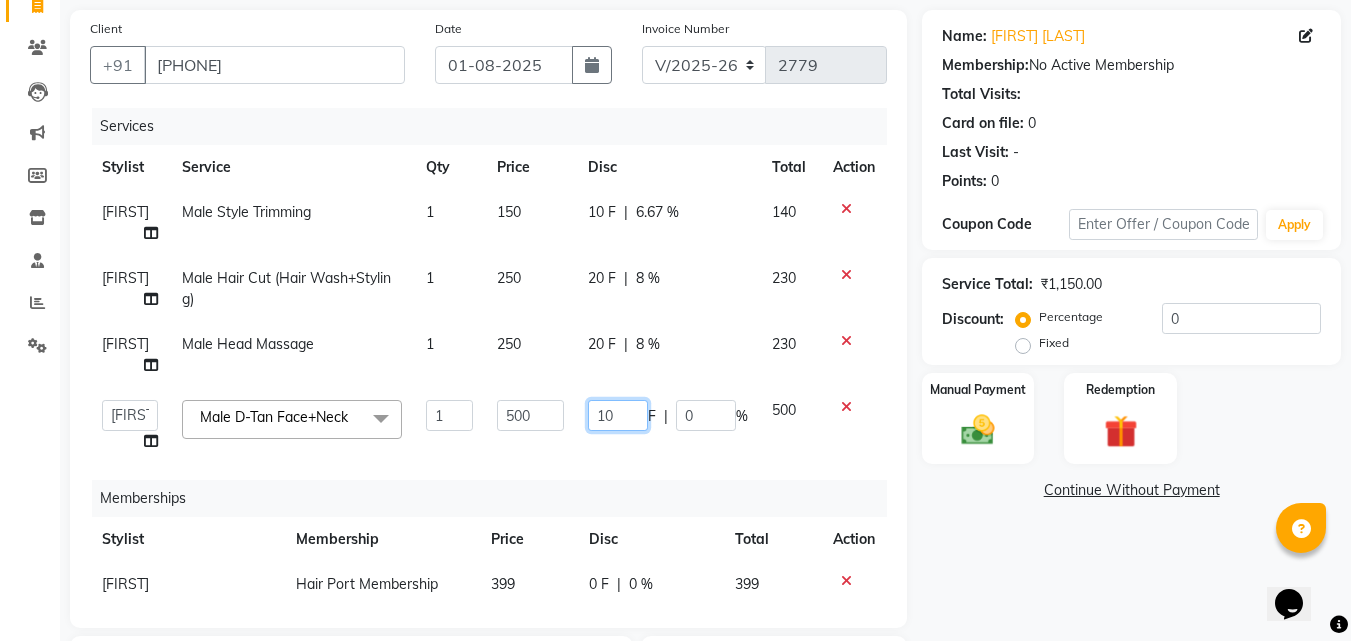 type on "100" 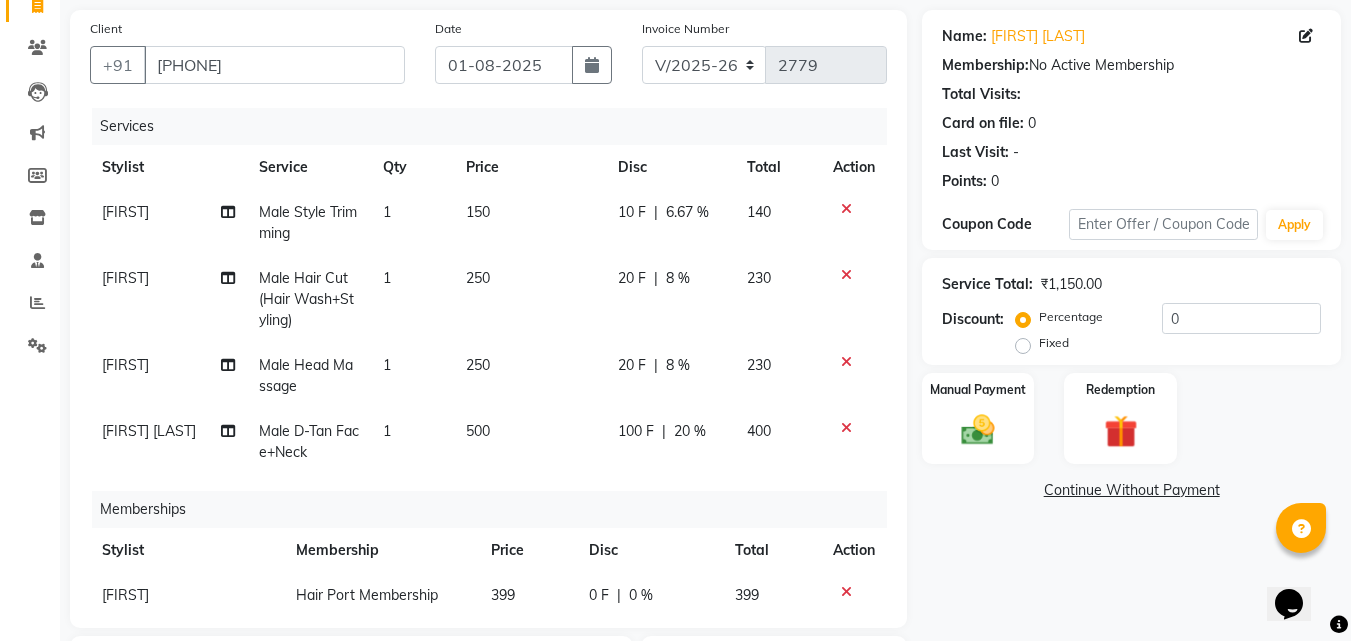 click on "Name: [FIRST] [LAST]  Membership:  No Active Membership  Total Visits:   Card on file:  0 Last Visit:   - Points:   0  Coupon Code Apply Service Total:  ₹1,150.00  Discount:  Percentage   Fixed  0 Manual Payment Redemption  Continue Without Payment" 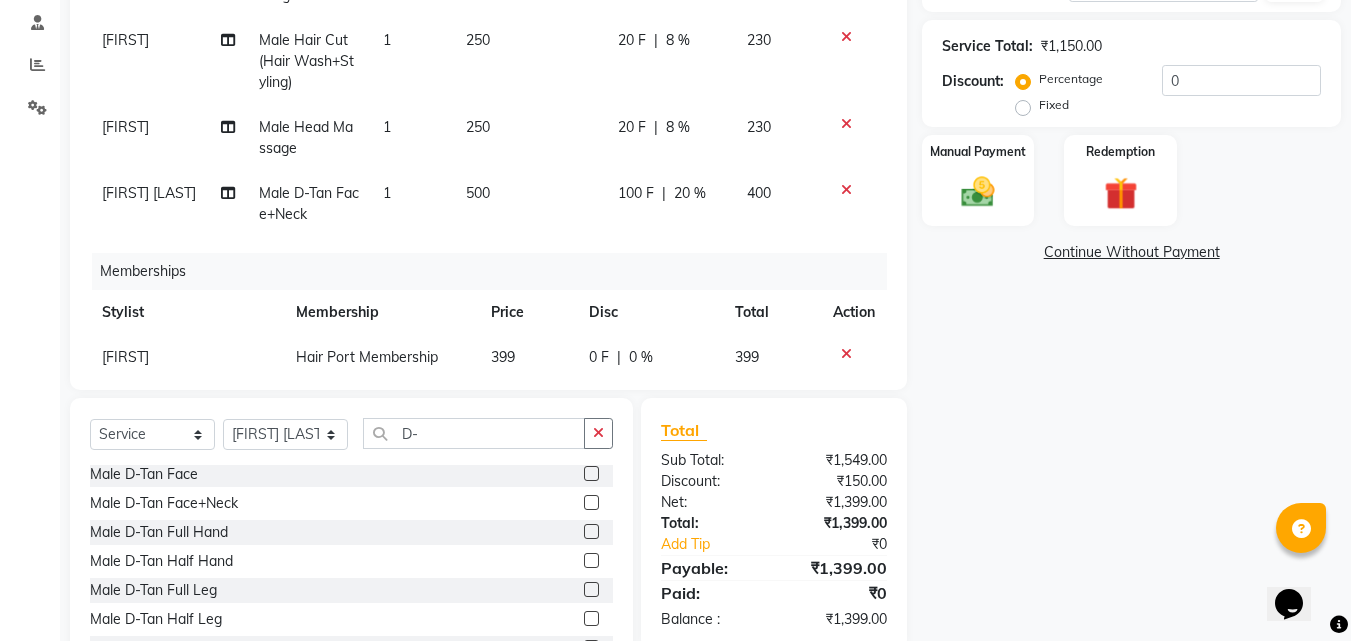 scroll, scrollTop: 460, scrollLeft: 0, axis: vertical 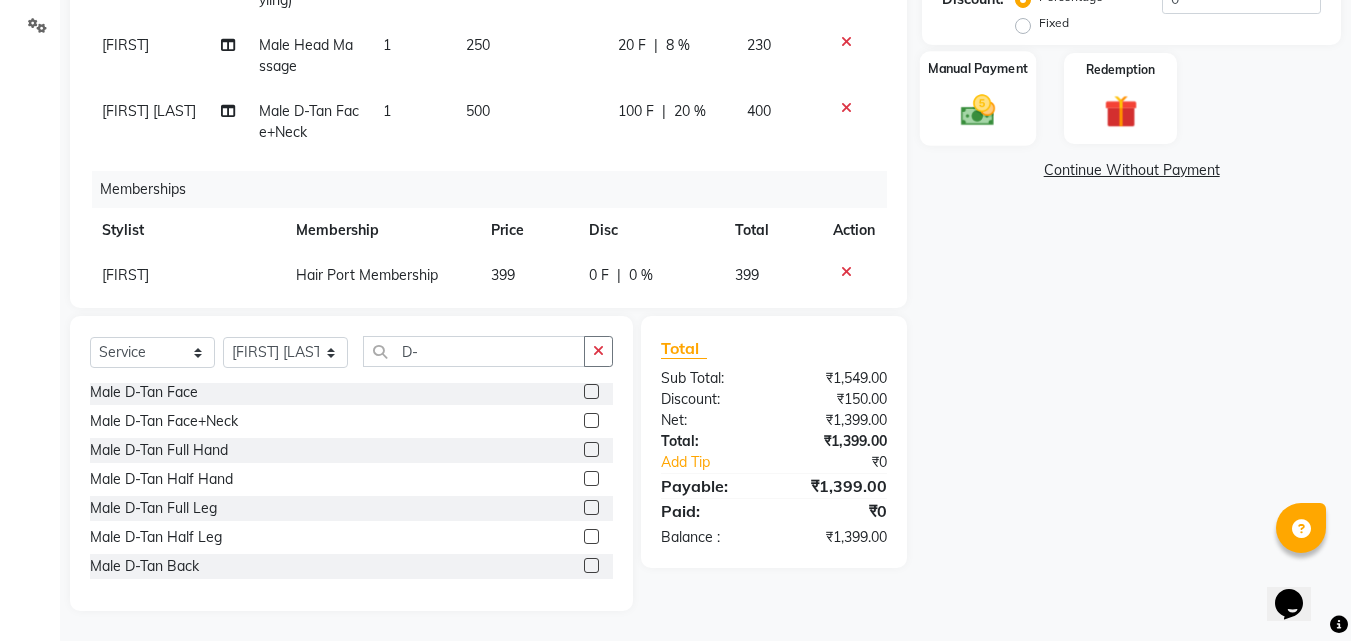 click 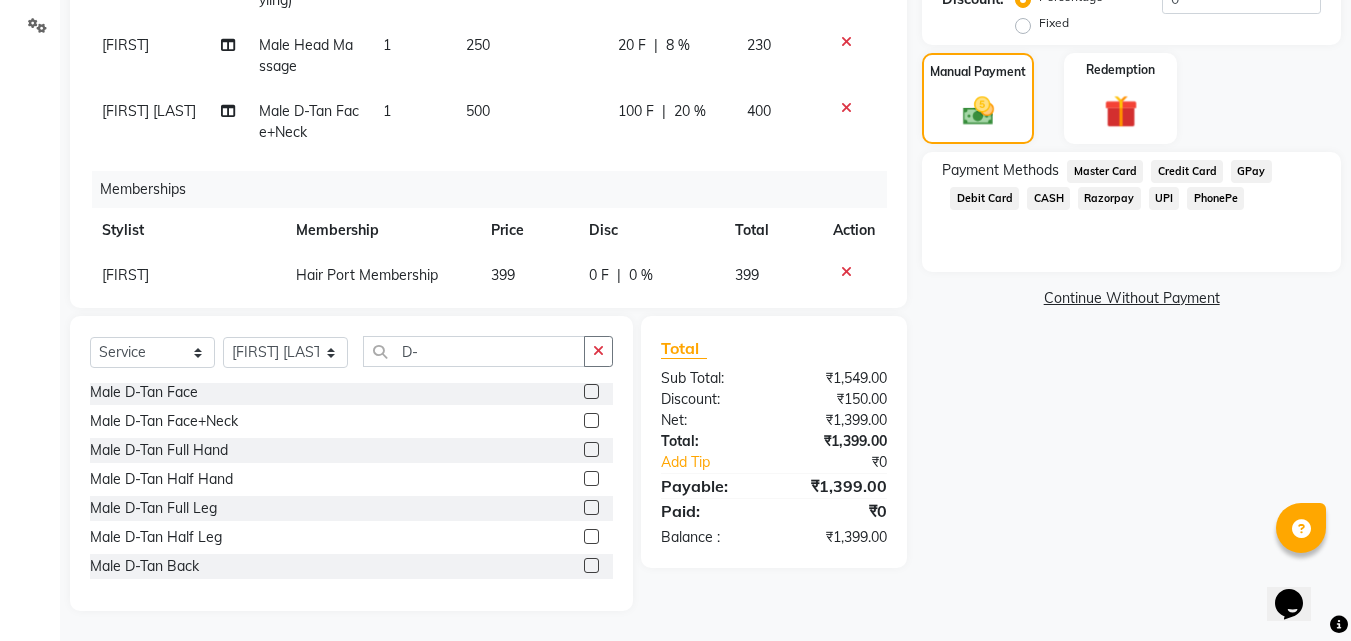 click on "PhonePe" 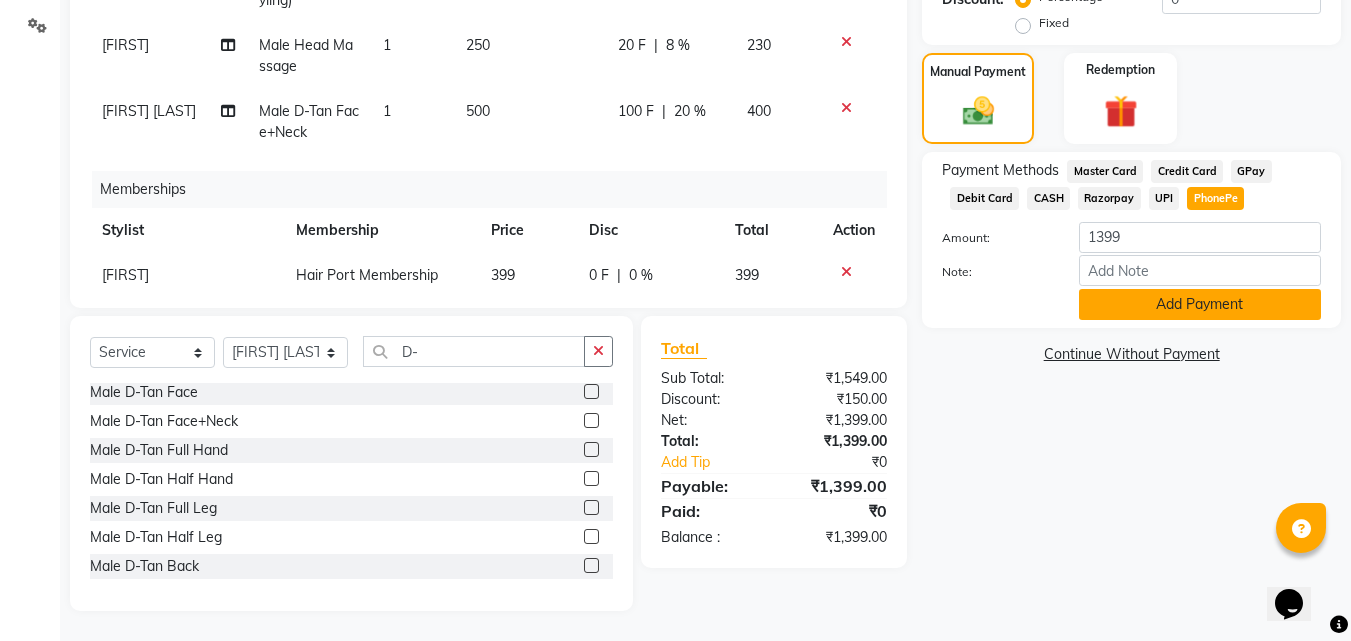 click on "Add Payment" 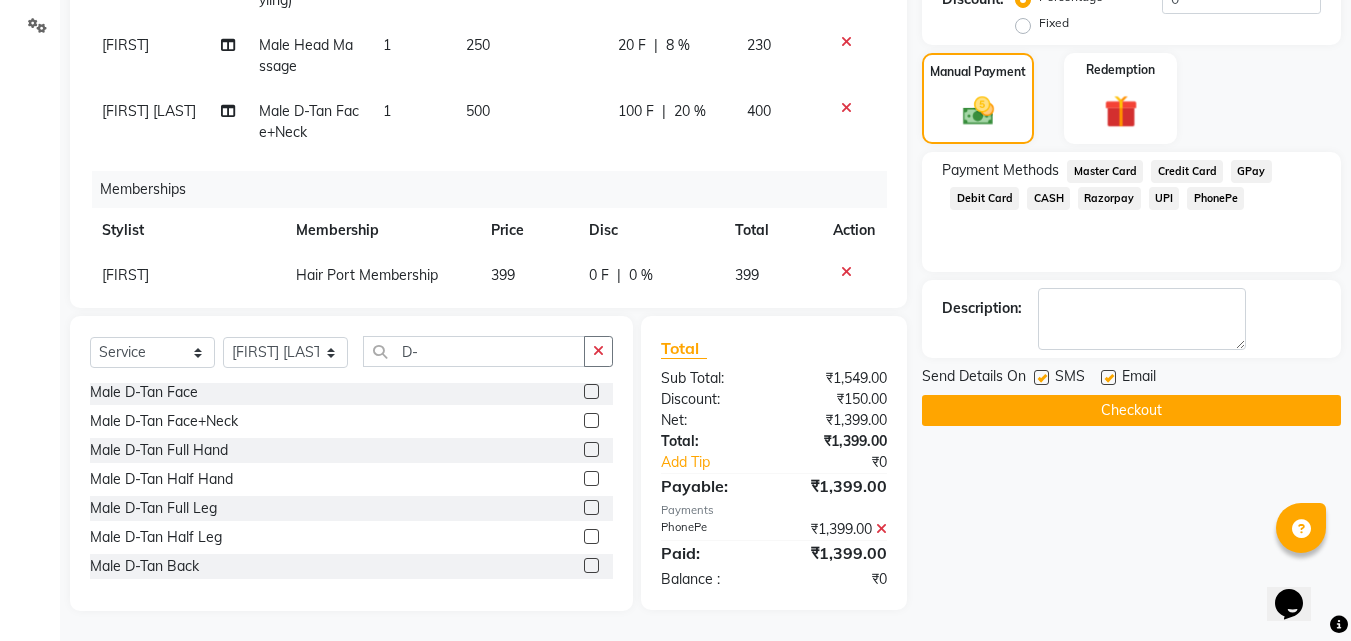 click on "Checkout" 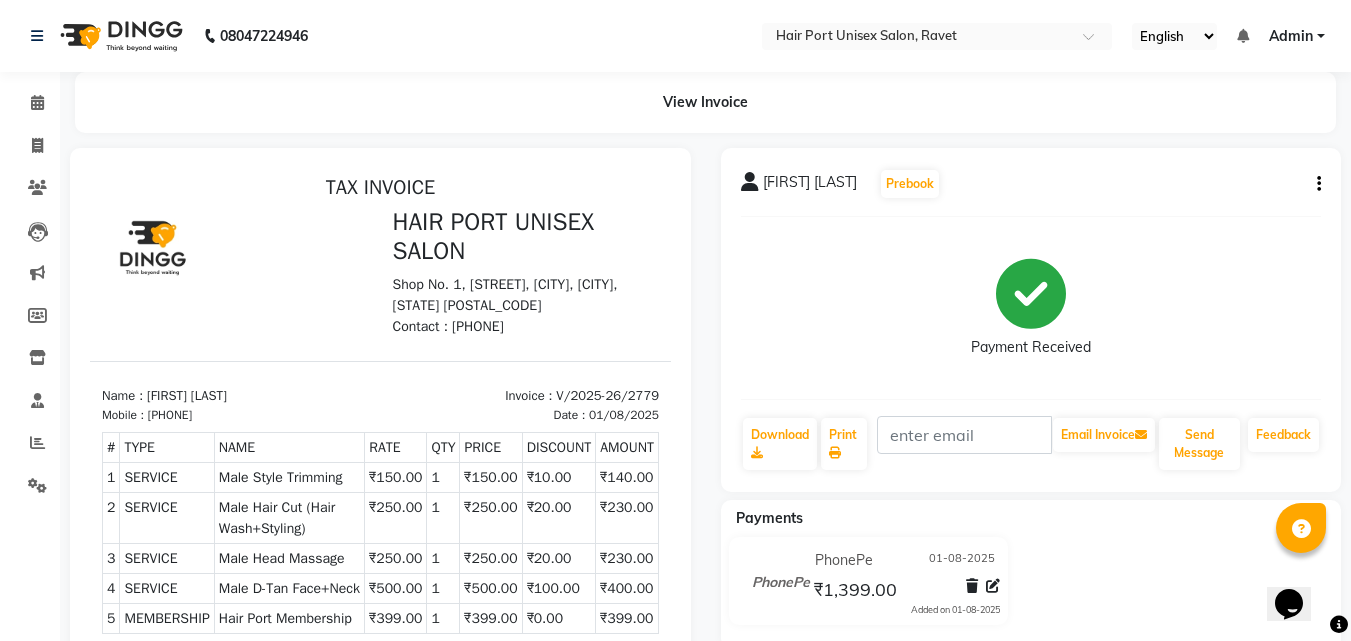 scroll, scrollTop: 0, scrollLeft: 0, axis: both 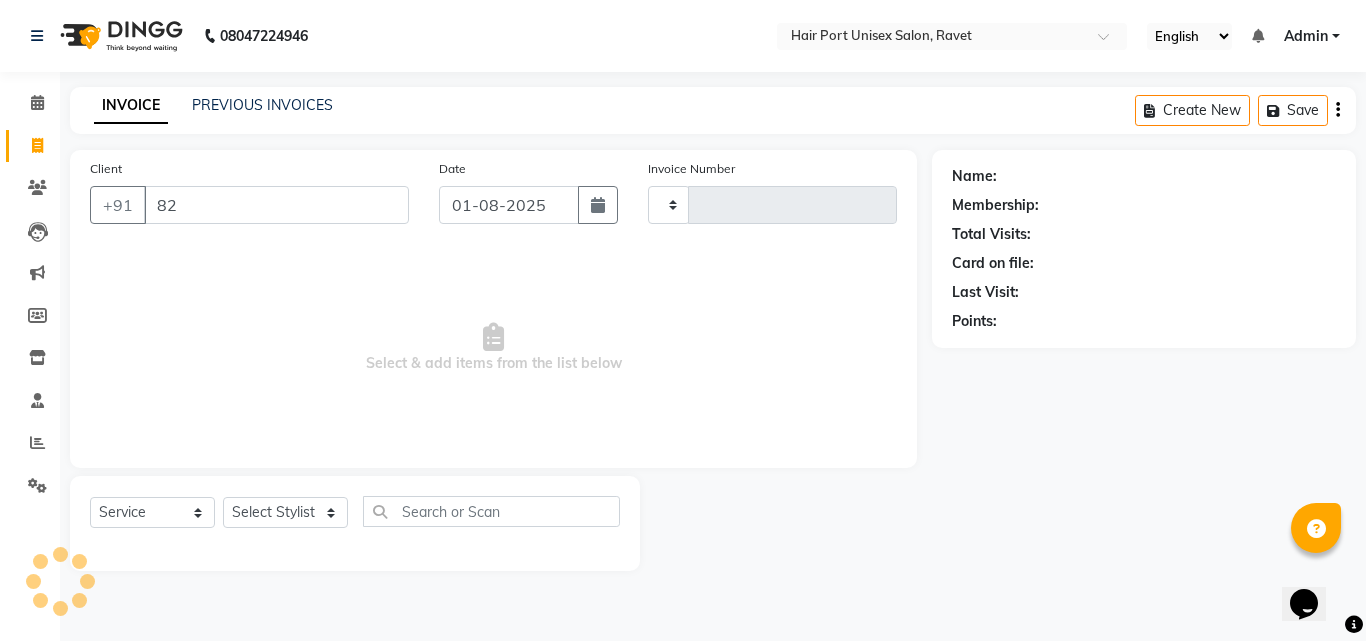 type on "823" 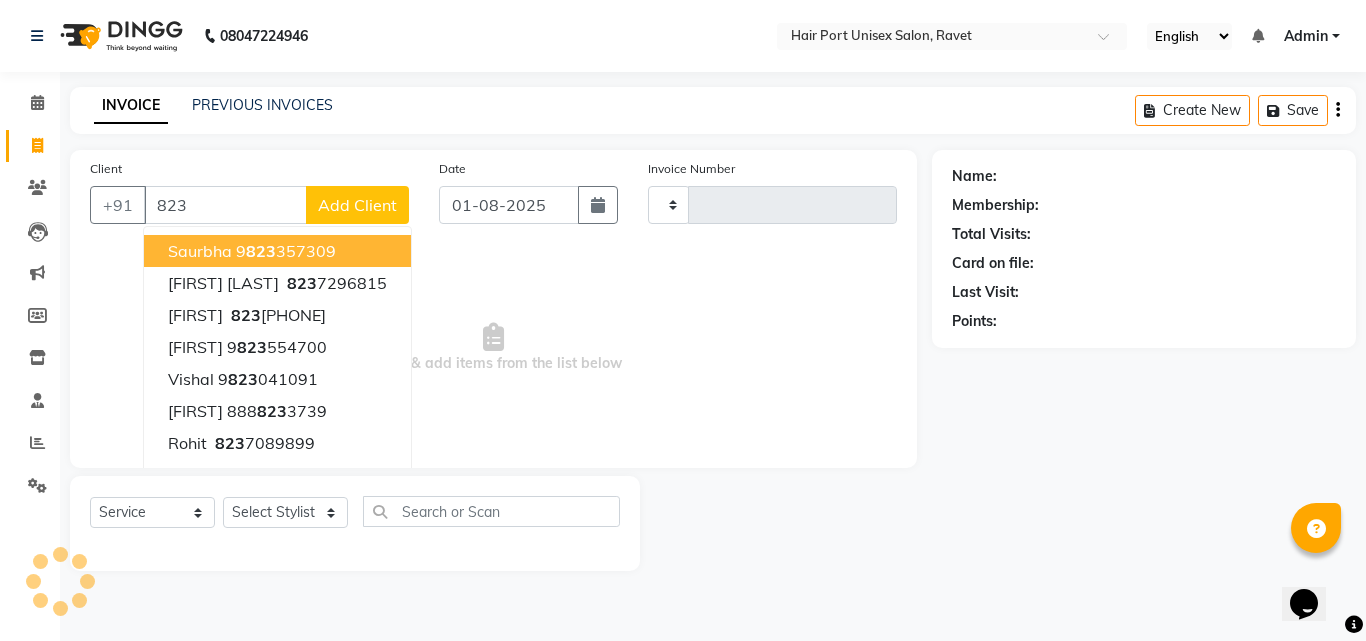 type on "2780" 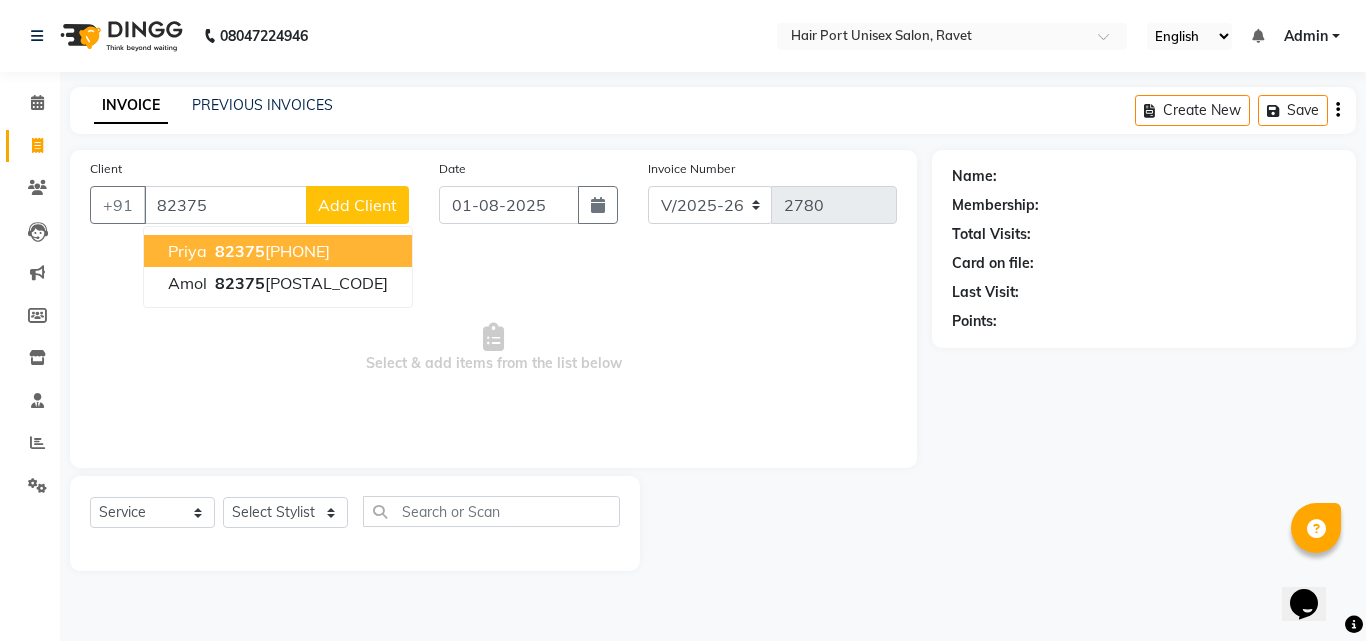 click on "82375" at bounding box center (240, 251) 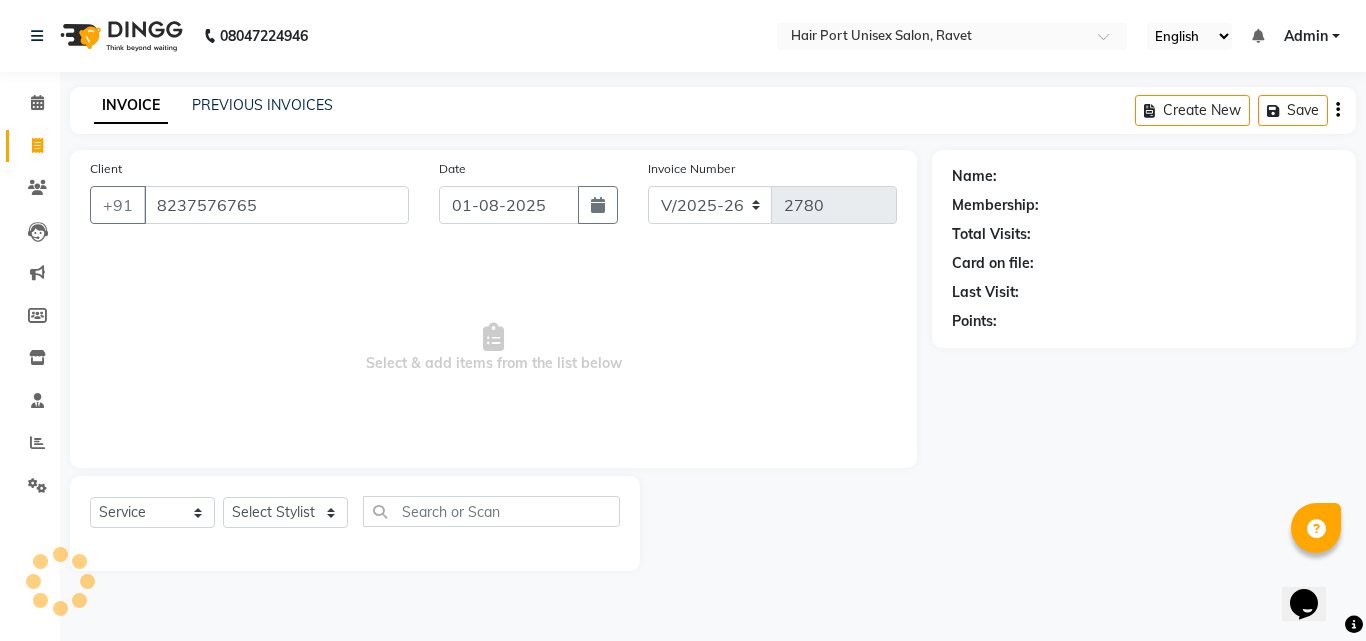 type on "8237576765" 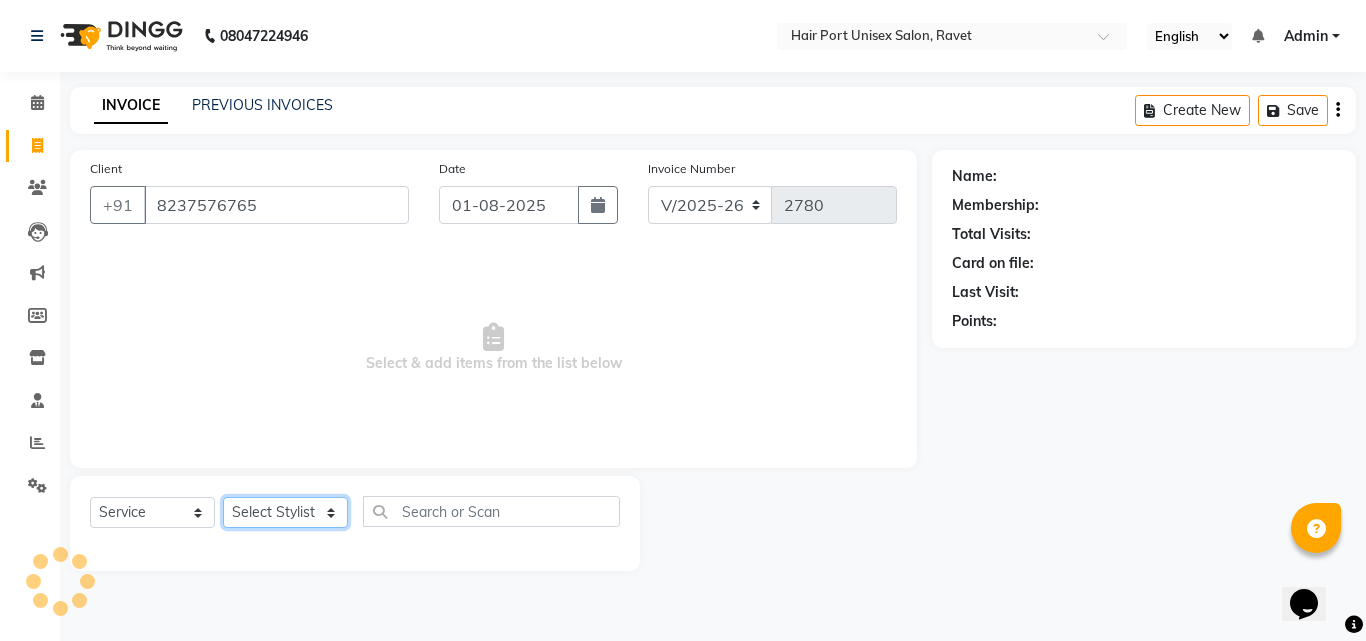 click on "Select Stylist [FIRST] [LAST]  [FIRST] [FIRST] [FIRST] [FIRST] [LAST] [LAST] [FIRST] [LAST]" 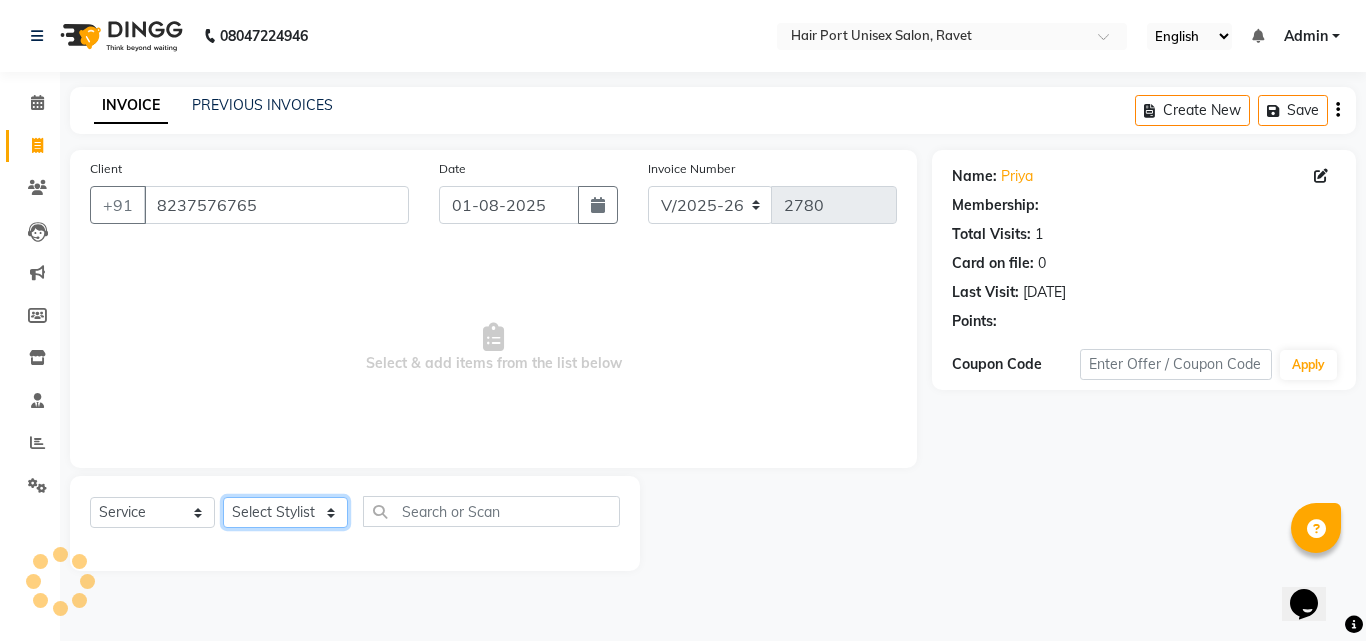 select on "65581" 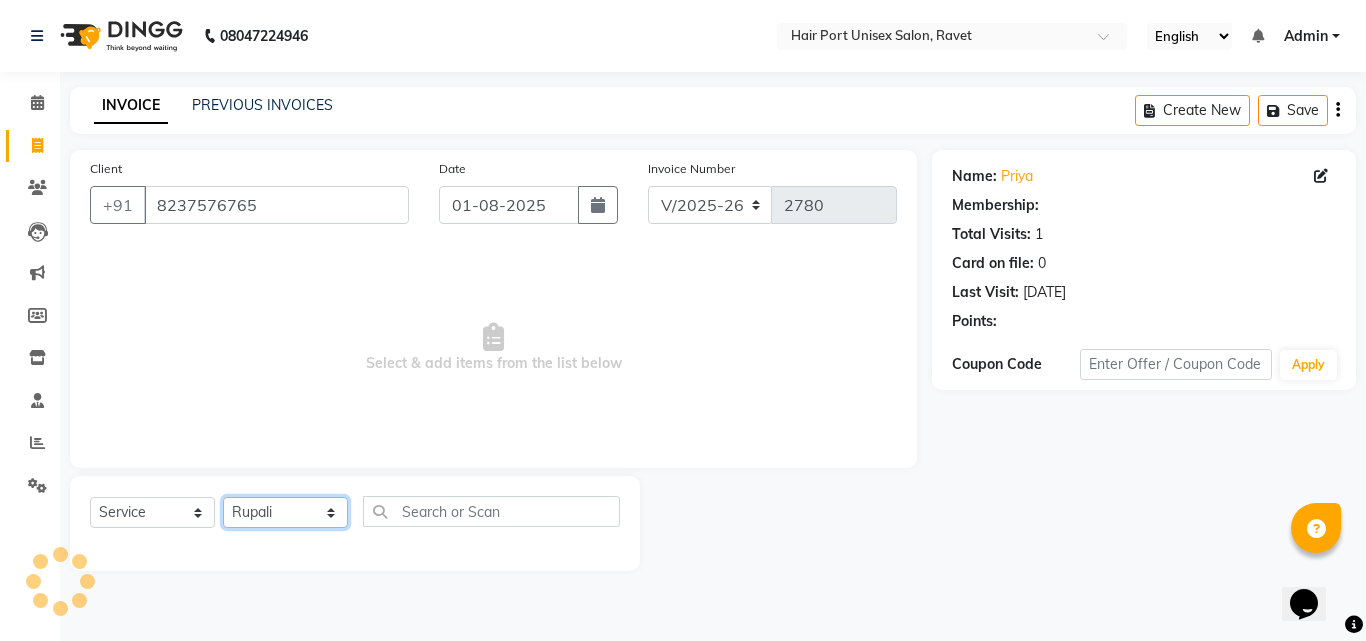 click on "Select Stylist [FIRST] [LAST]  [FIRST] [FIRST] [FIRST] [FIRST] [LAST] [LAST] [FIRST] [LAST]" 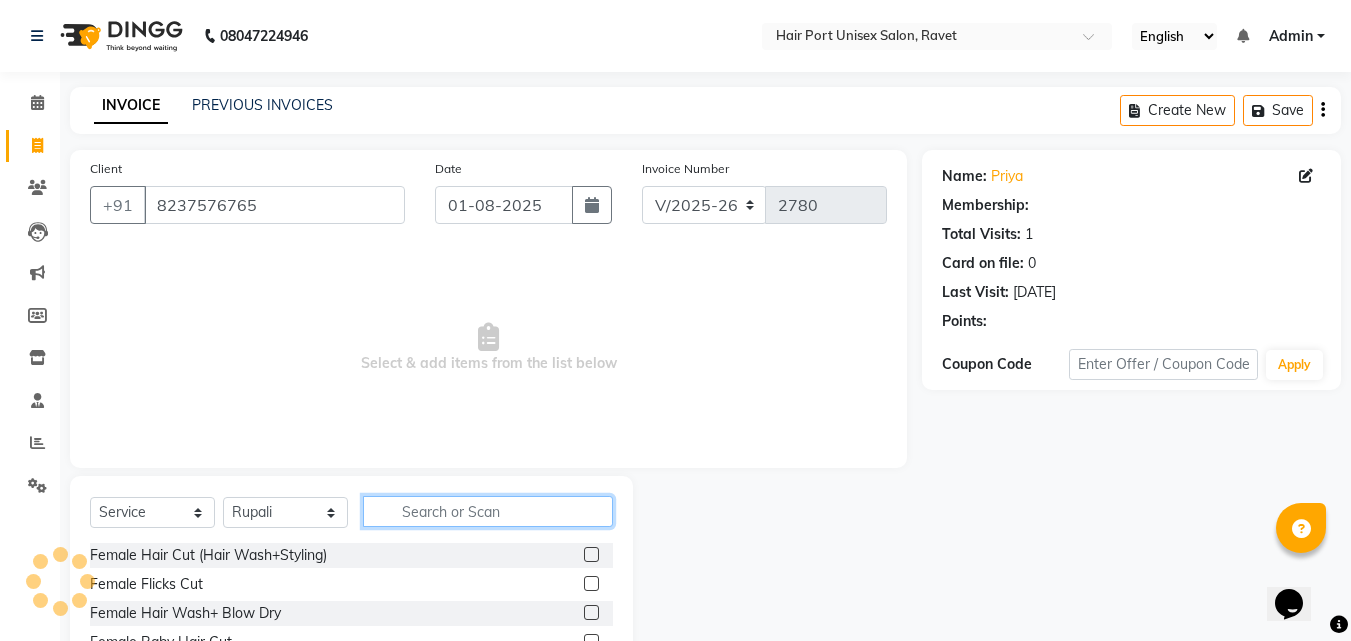 click 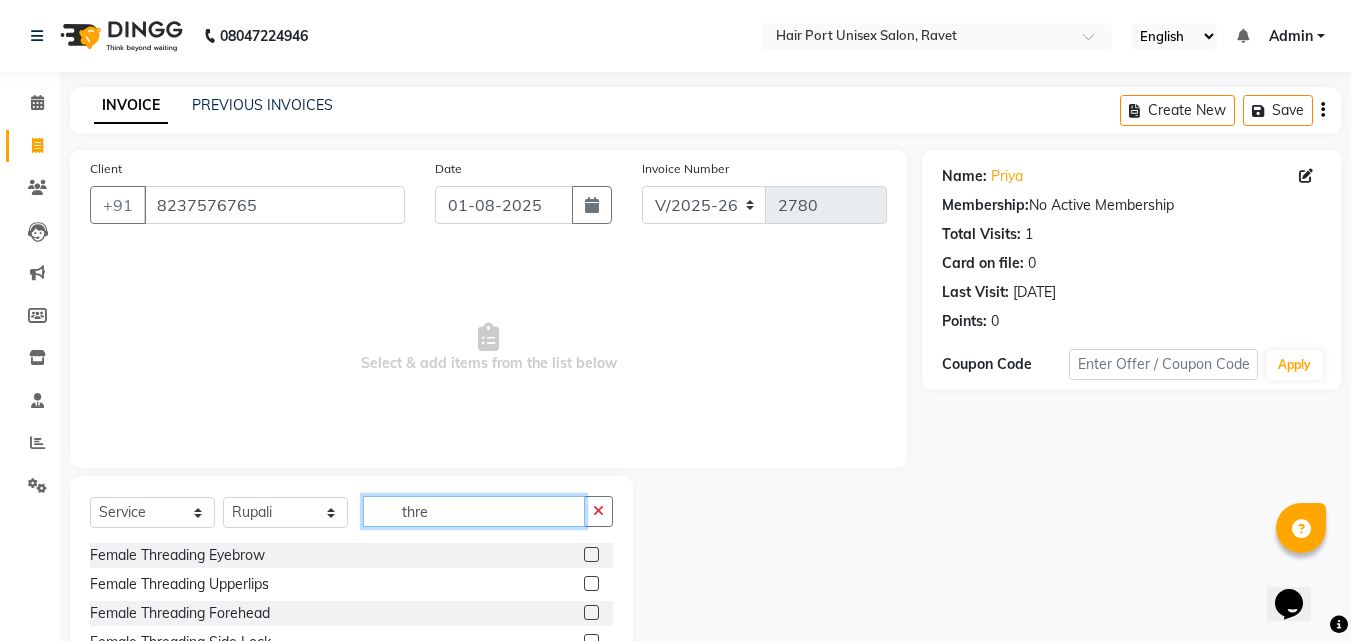 type on "thre" 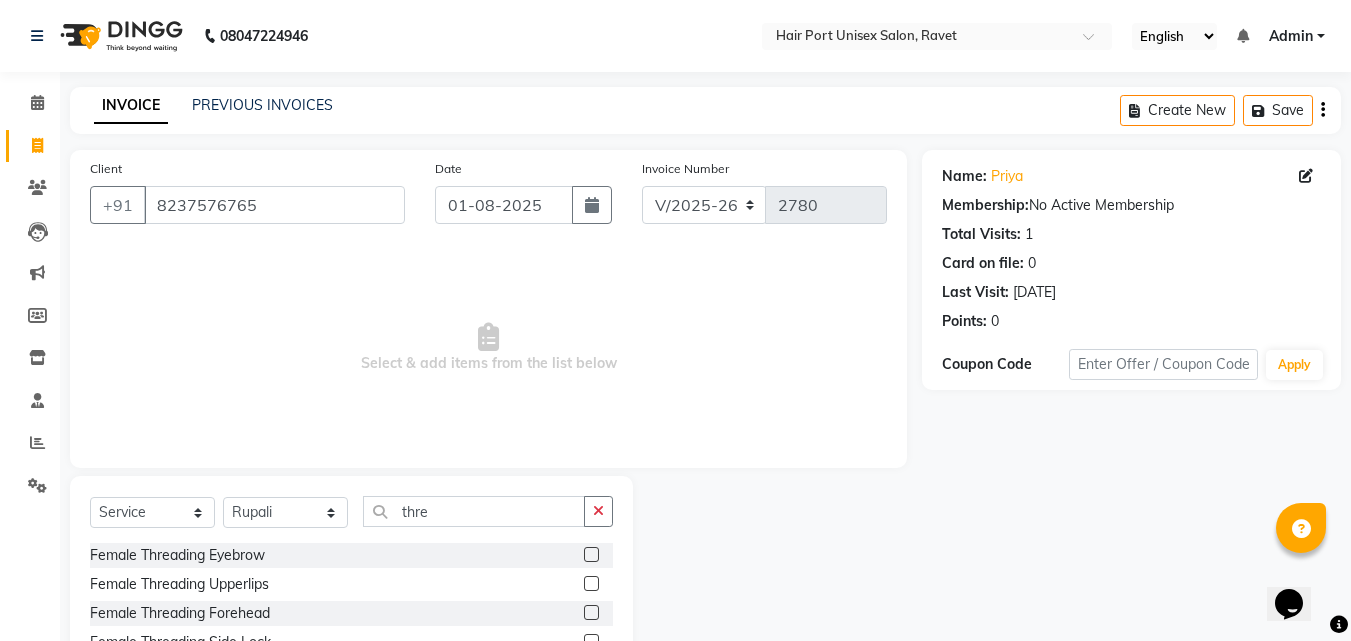 click 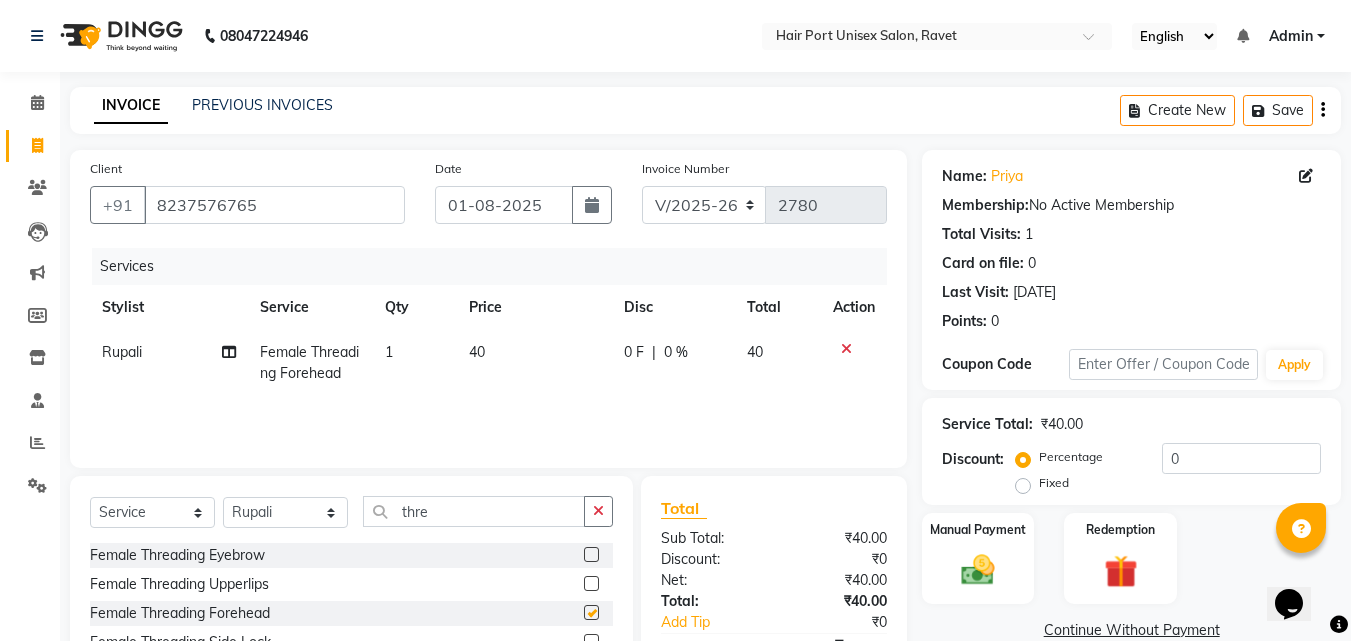 checkbox on "false" 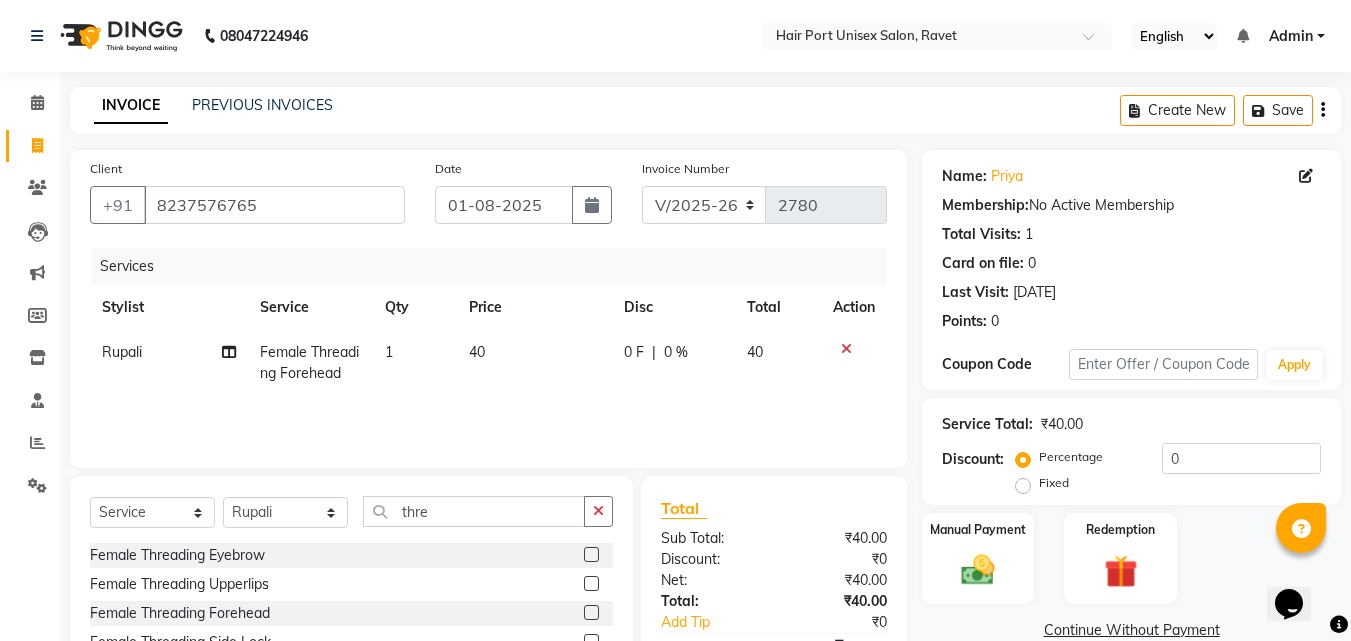 click 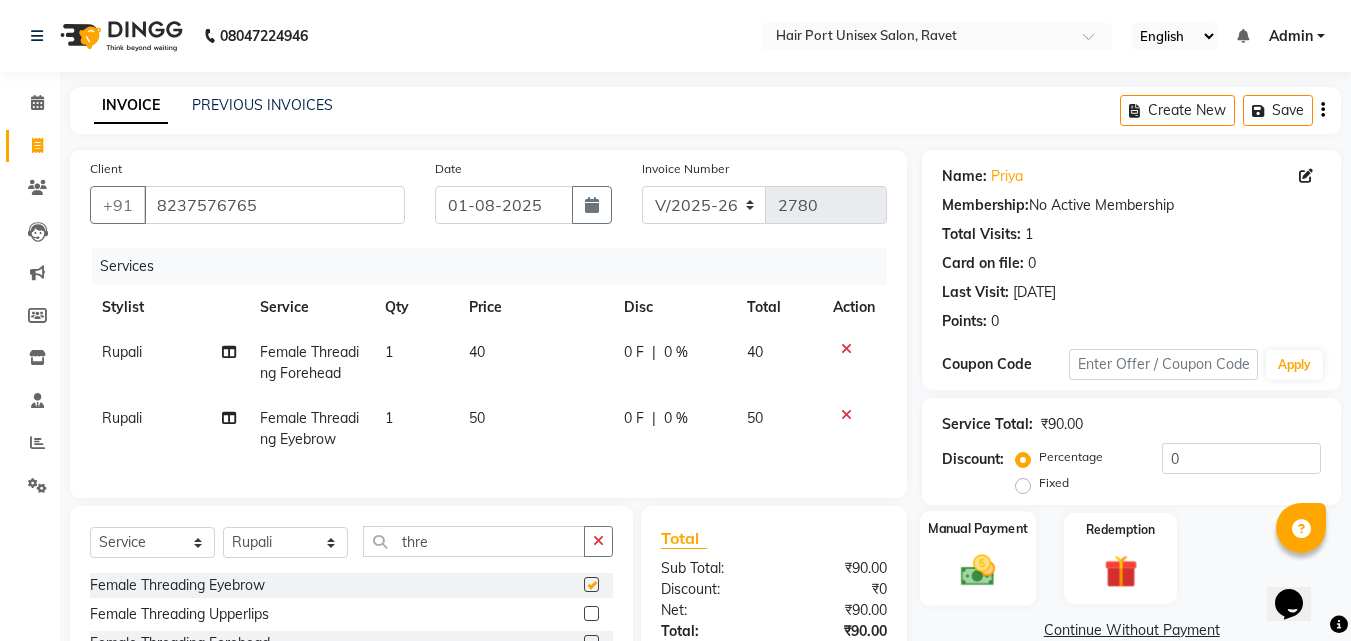 checkbox on "false" 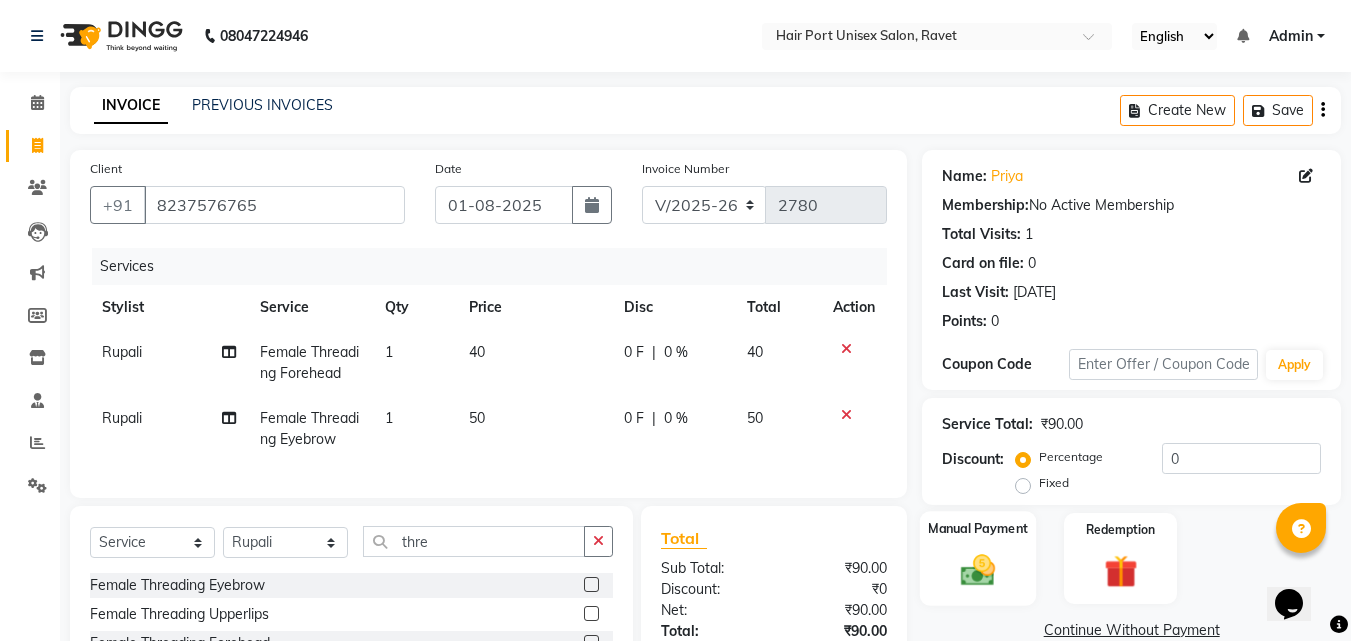 click 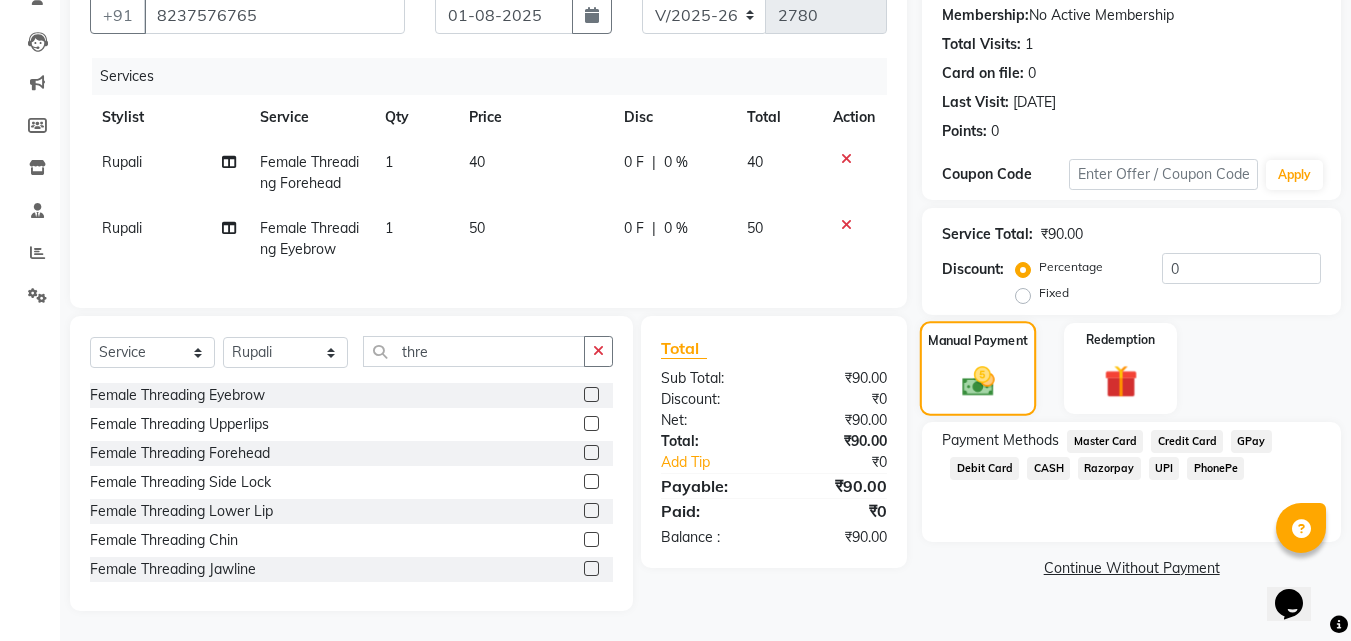 scroll, scrollTop: 205, scrollLeft: 0, axis: vertical 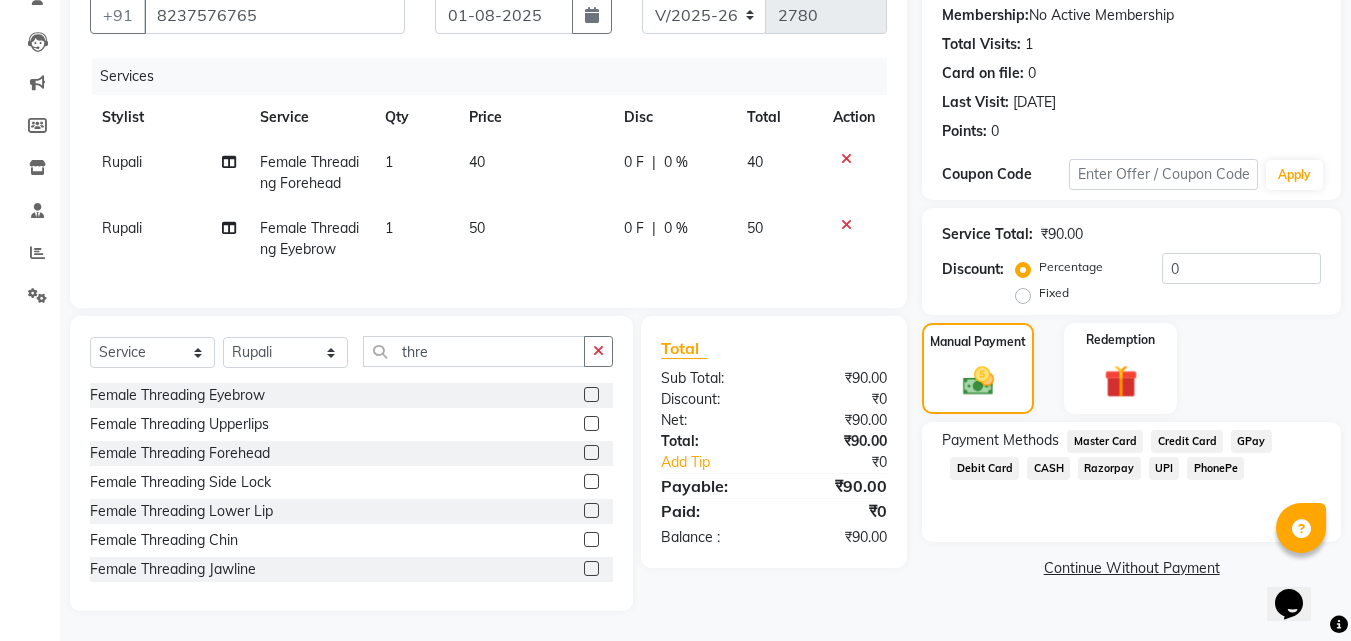 click on "PhonePe" 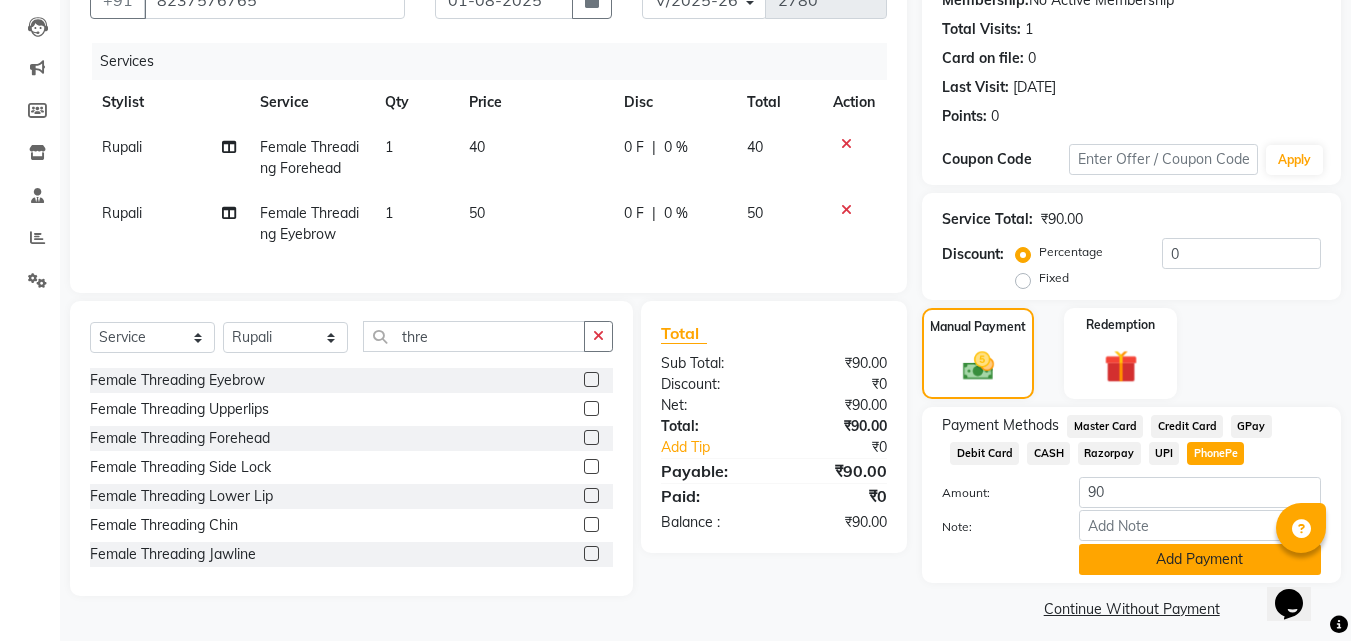 click on "Add Payment" 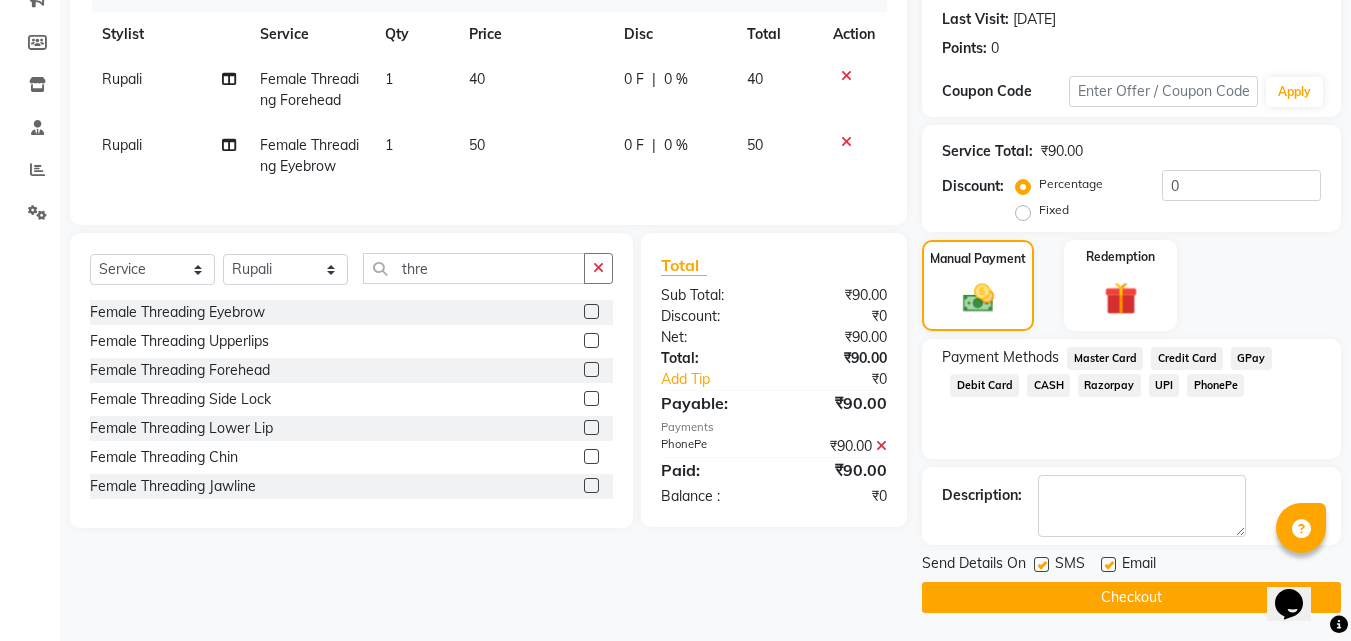 scroll, scrollTop: 275, scrollLeft: 0, axis: vertical 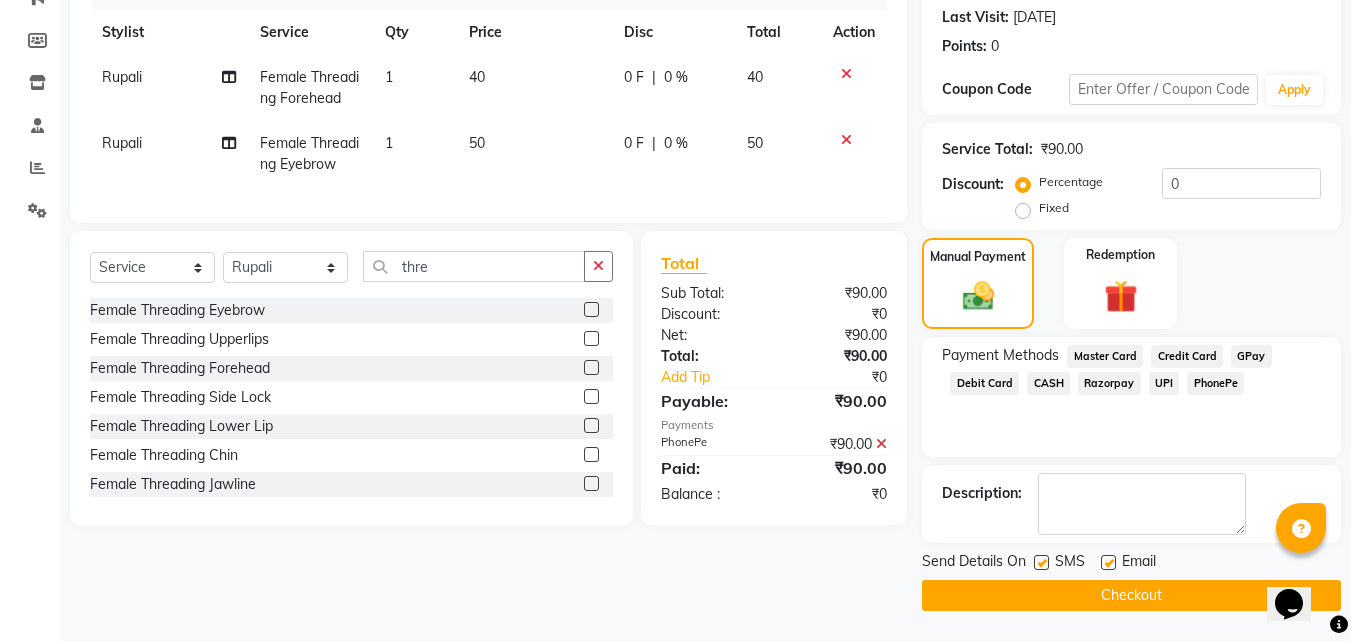 click on "Checkout" 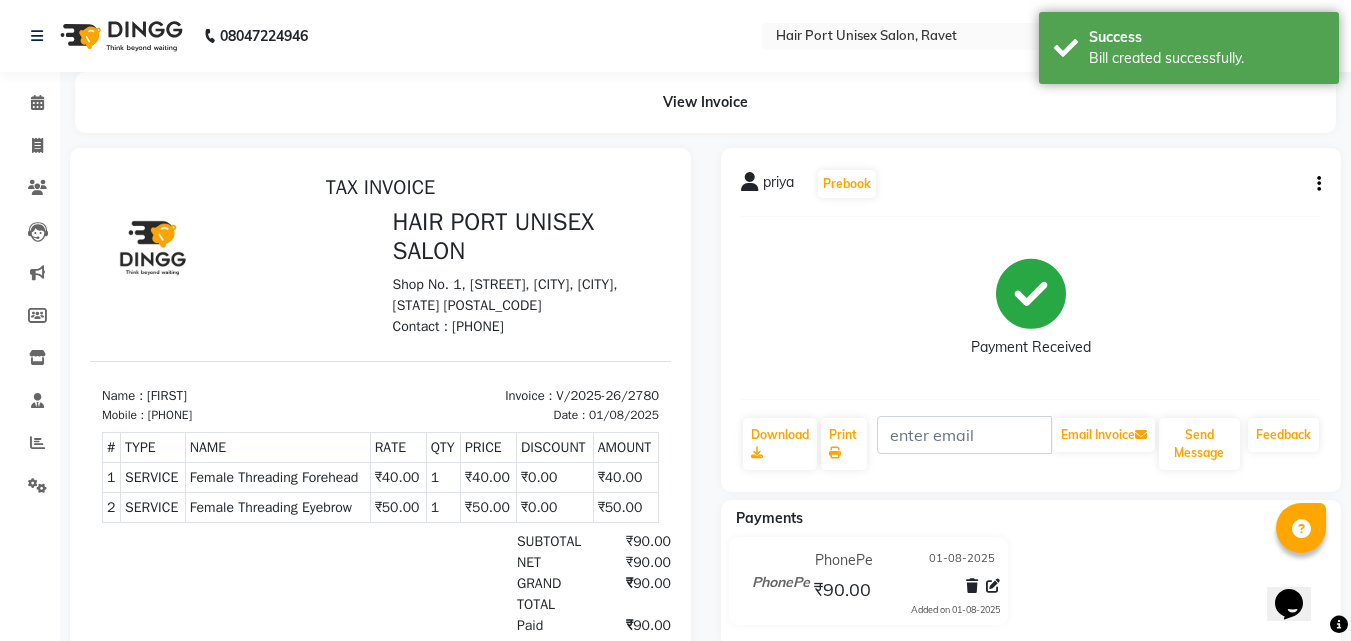 scroll, scrollTop: 0, scrollLeft: 0, axis: both 